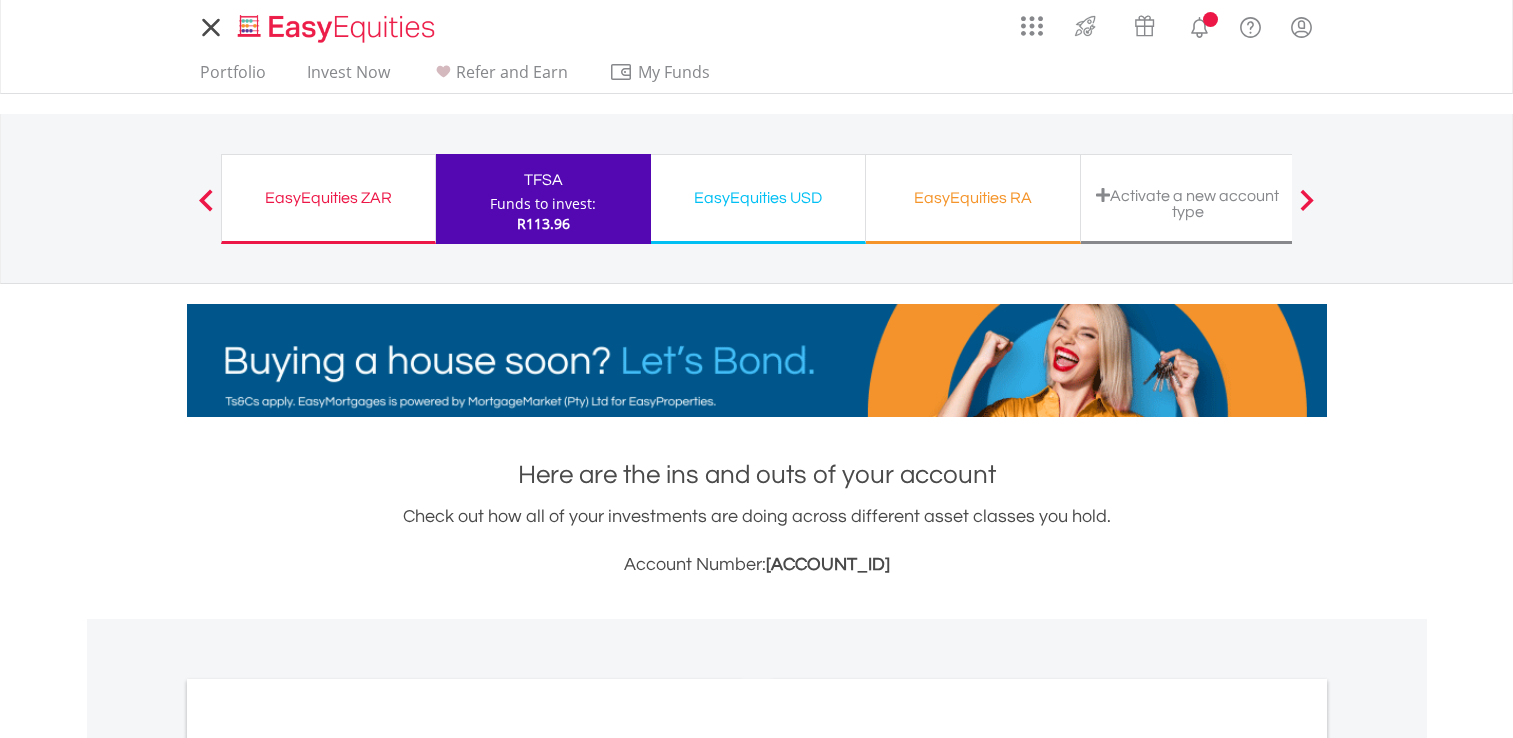 scroll, scrollTop: 0, scrollLeft: 0, axis: both 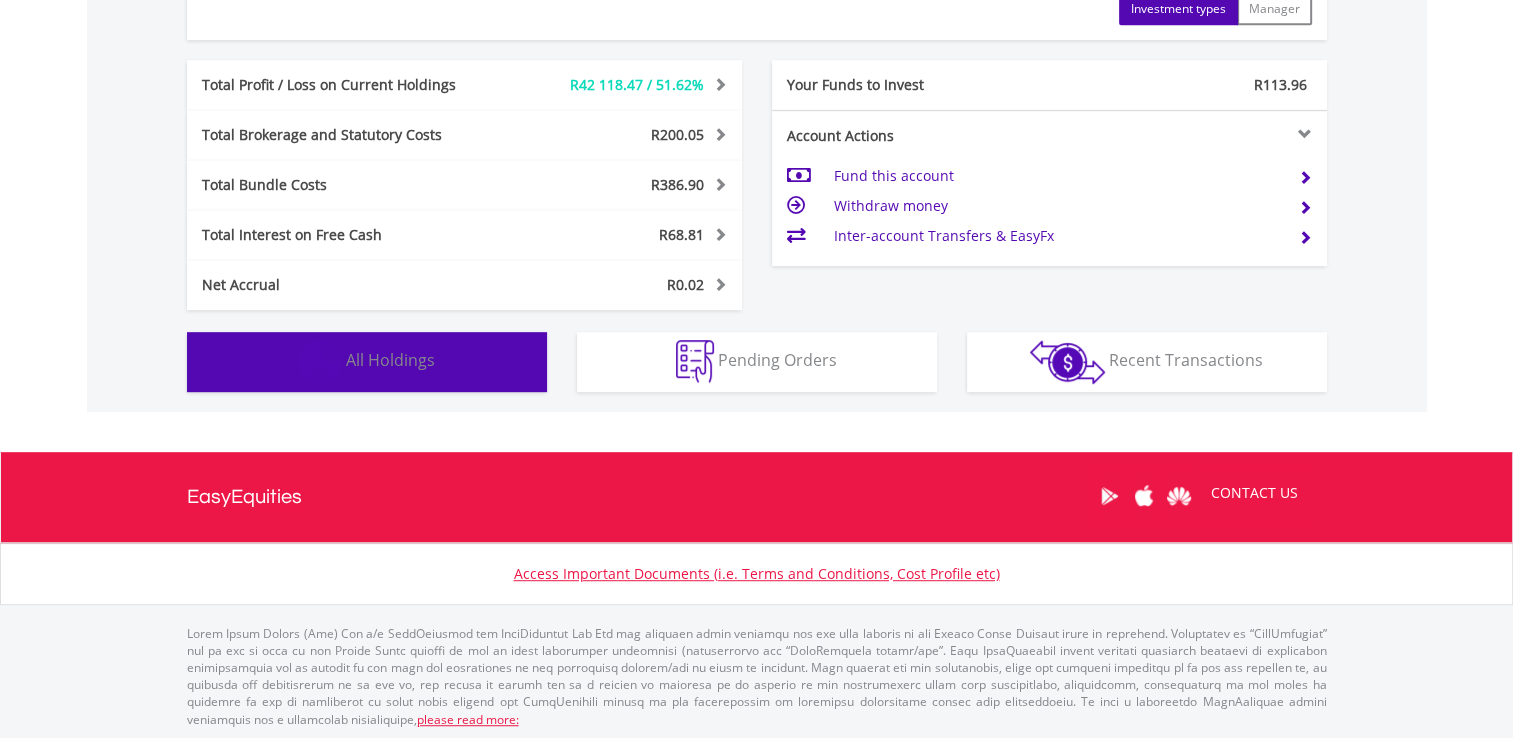 click on "All Holdings" at bounding box center (390, 360) 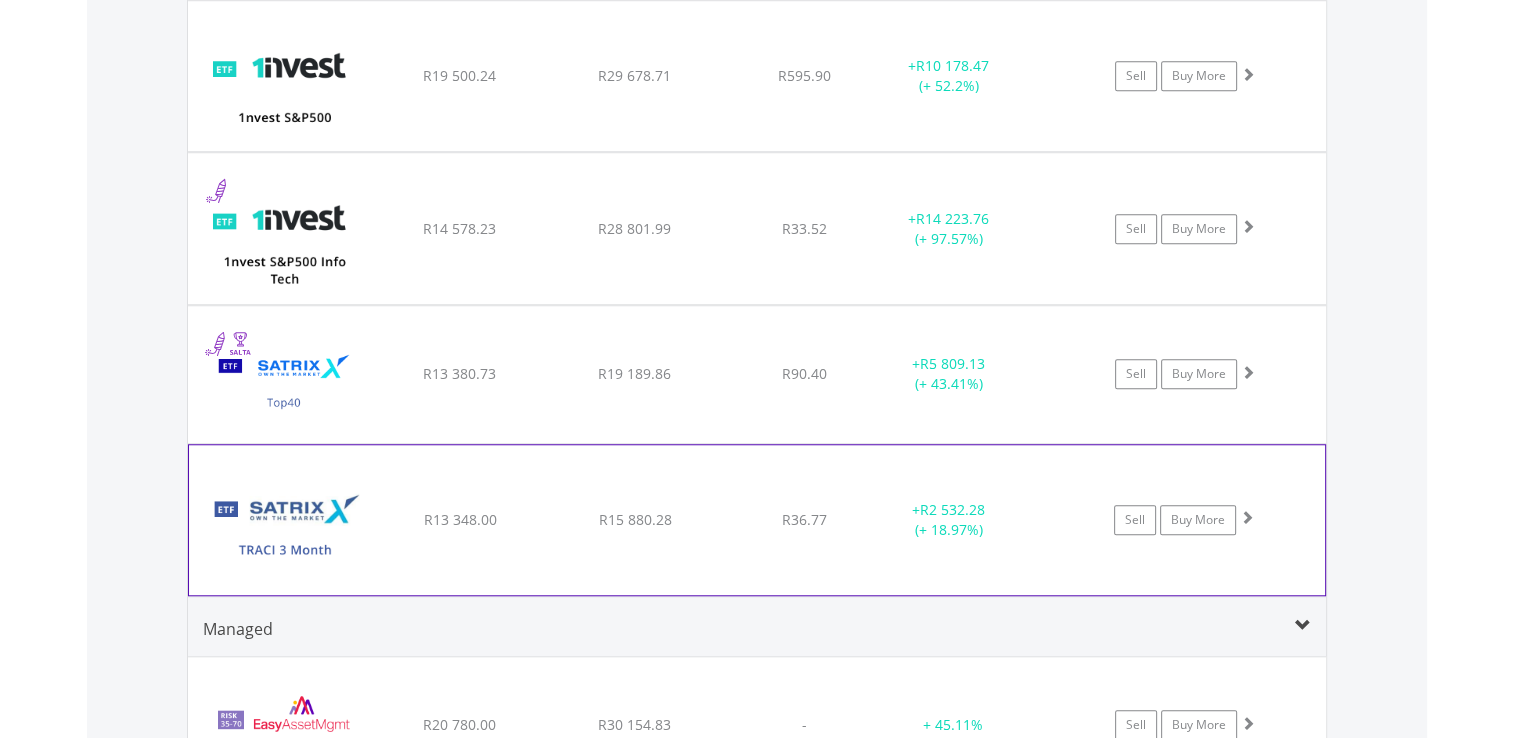 scroll, scrollTop: 1481, scrollLeft: 0, axis: vertical 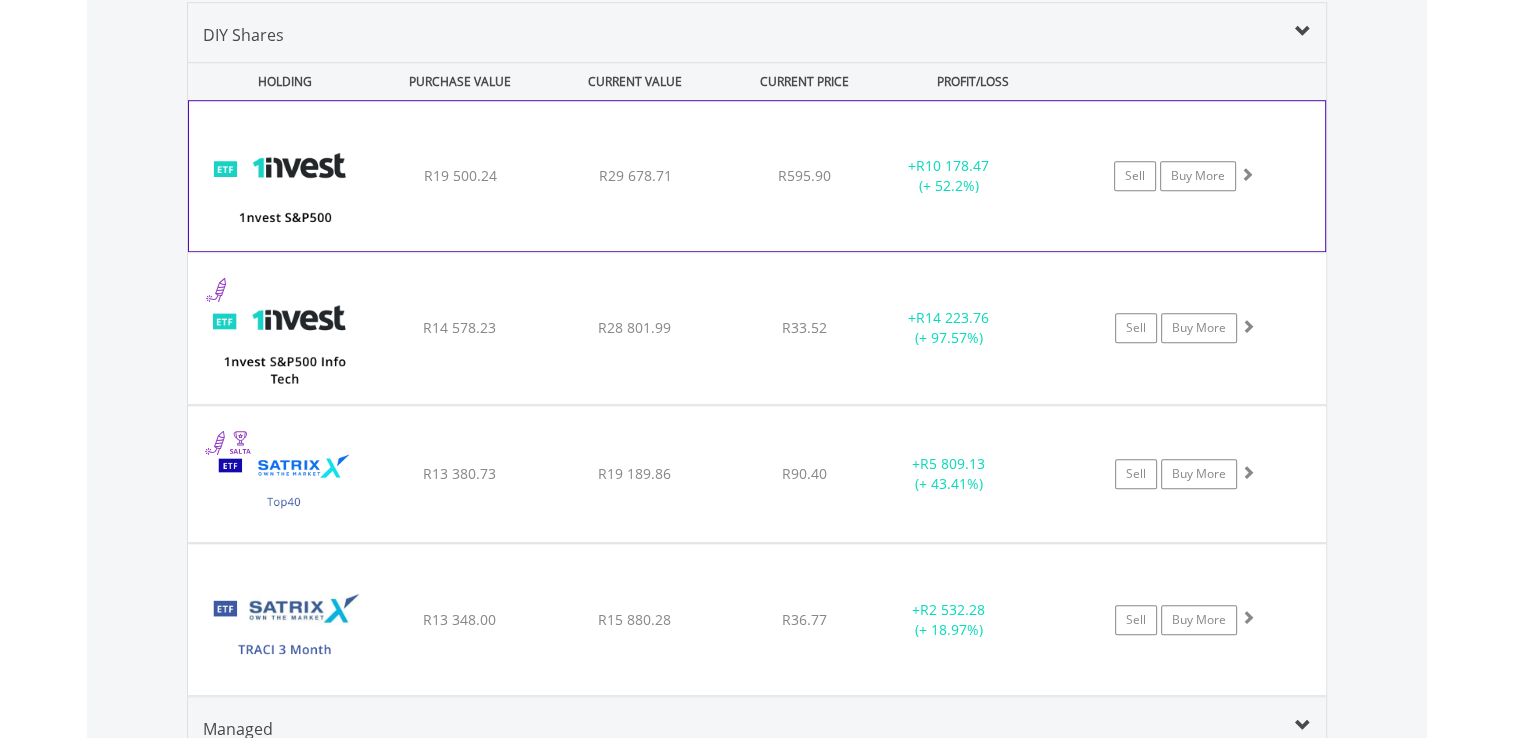 click at bounding box center (1247, 174) 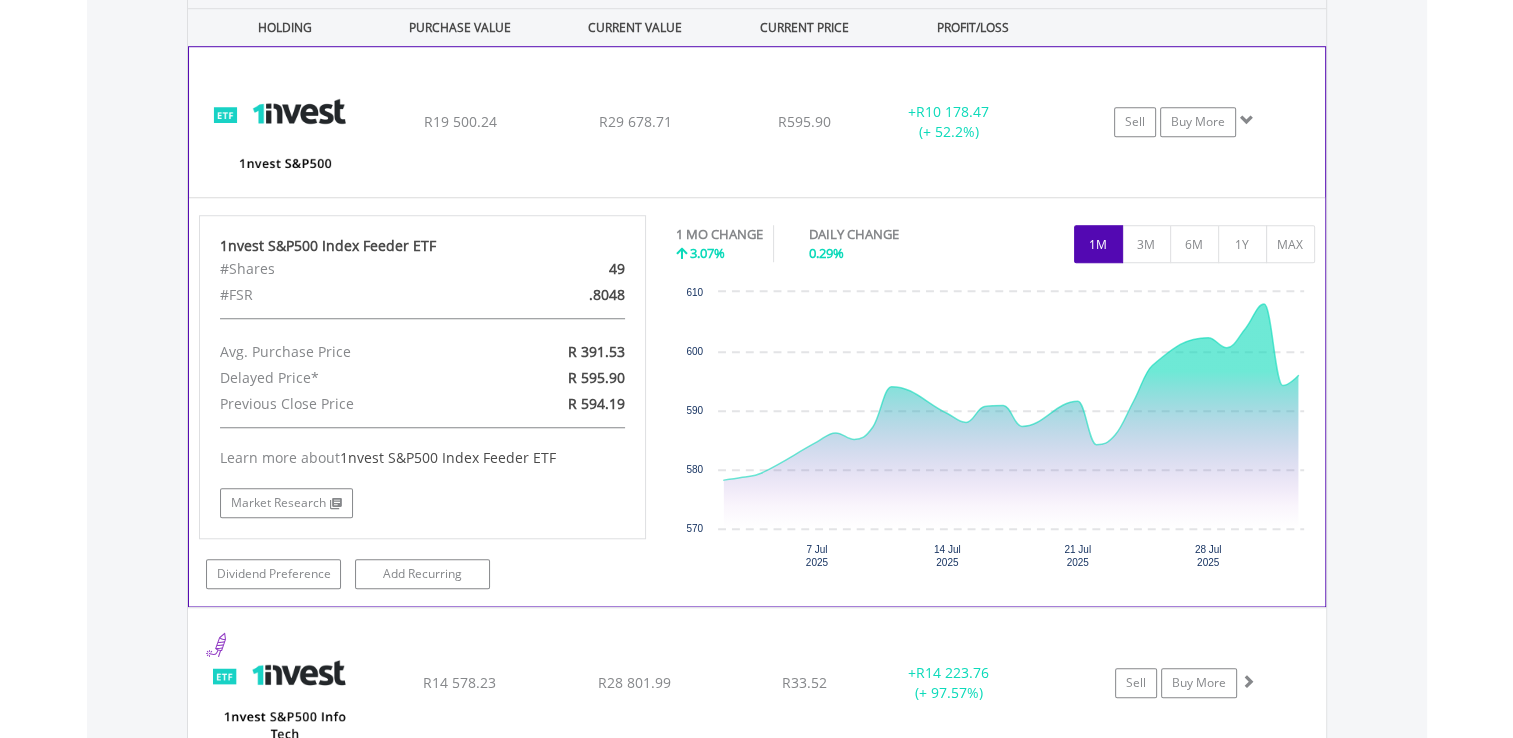 scroll, scrollTop: 1581, scrollLeft: 0, axis: vertical 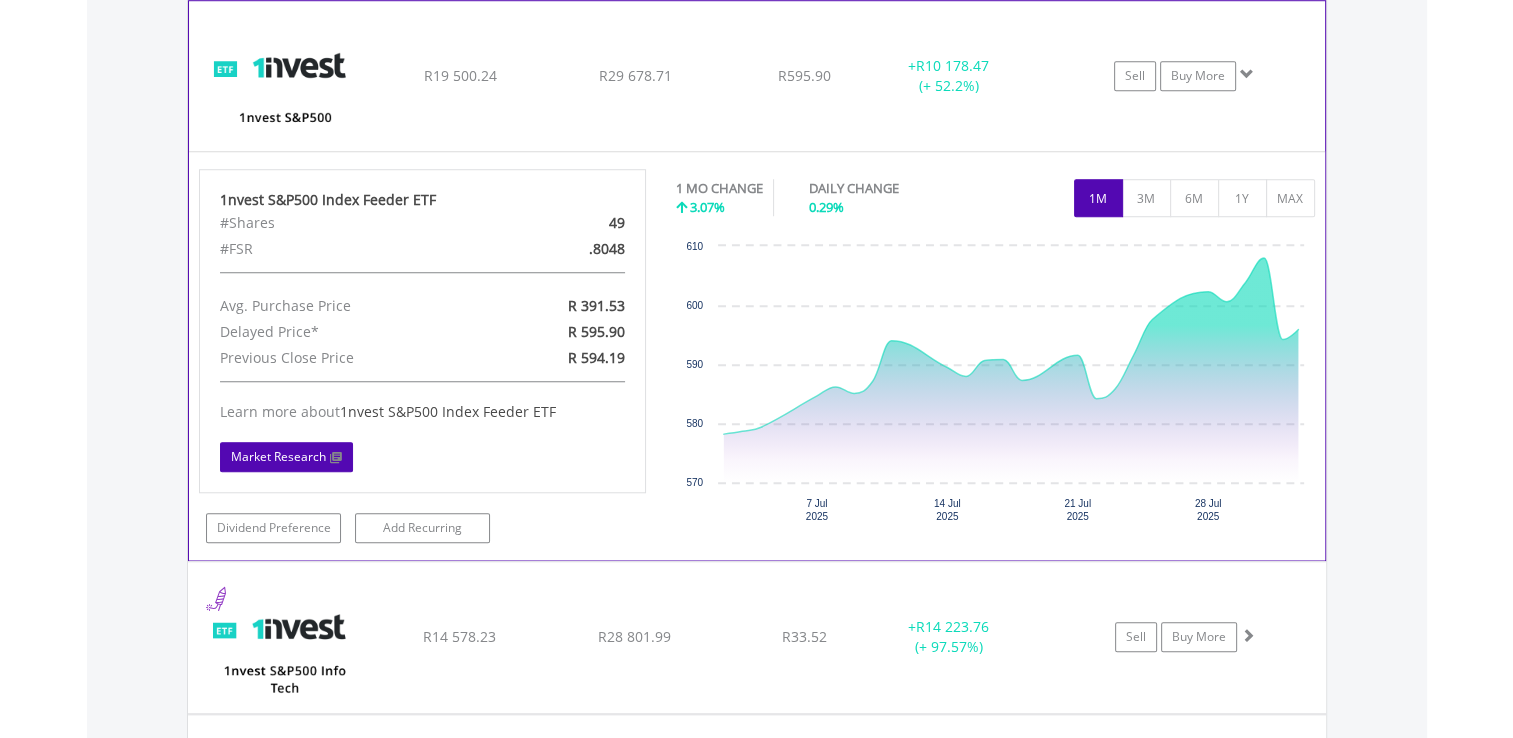 click on "Market Research" at bounding box center (286, 457) 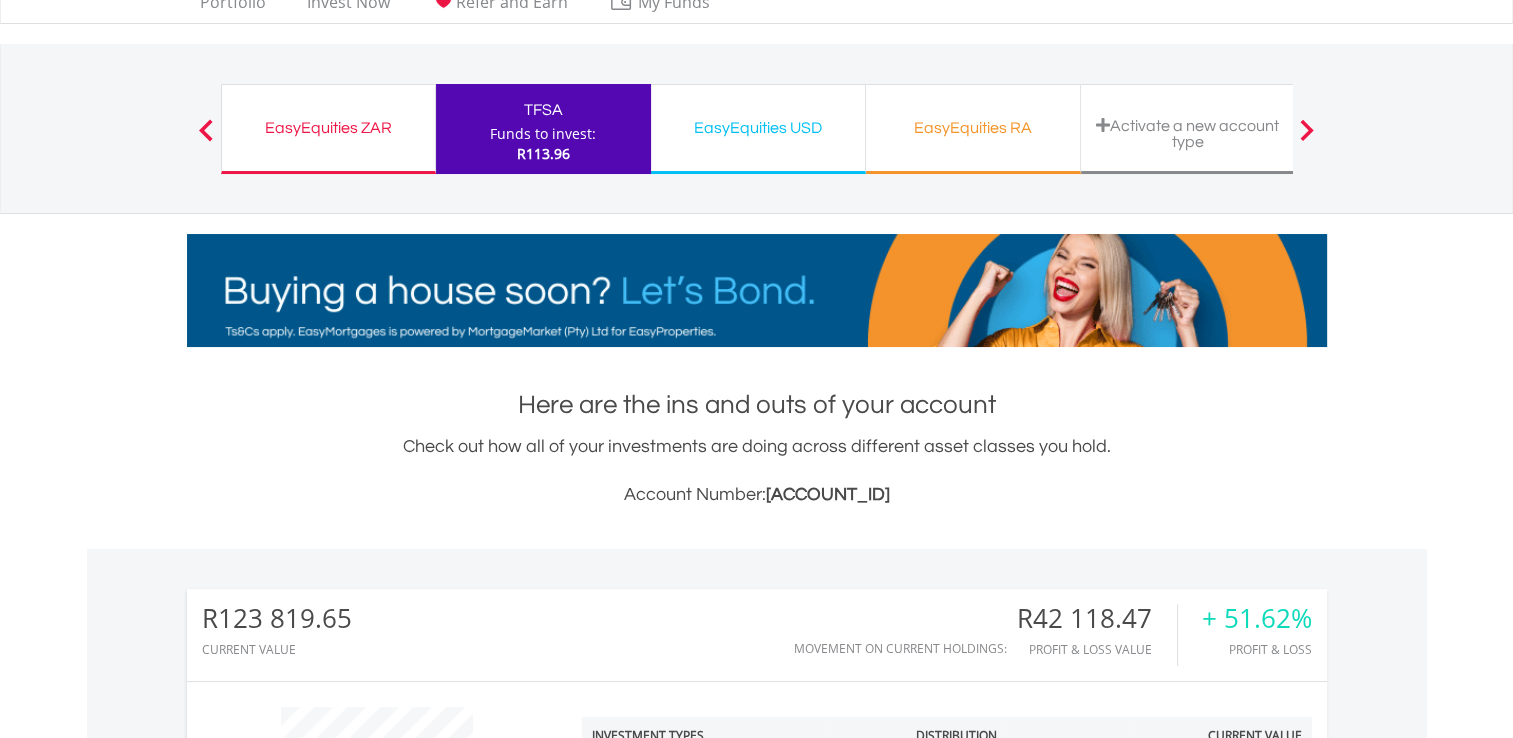 scroll, scrollTop: 0, scrollLeft: 0, axis: both 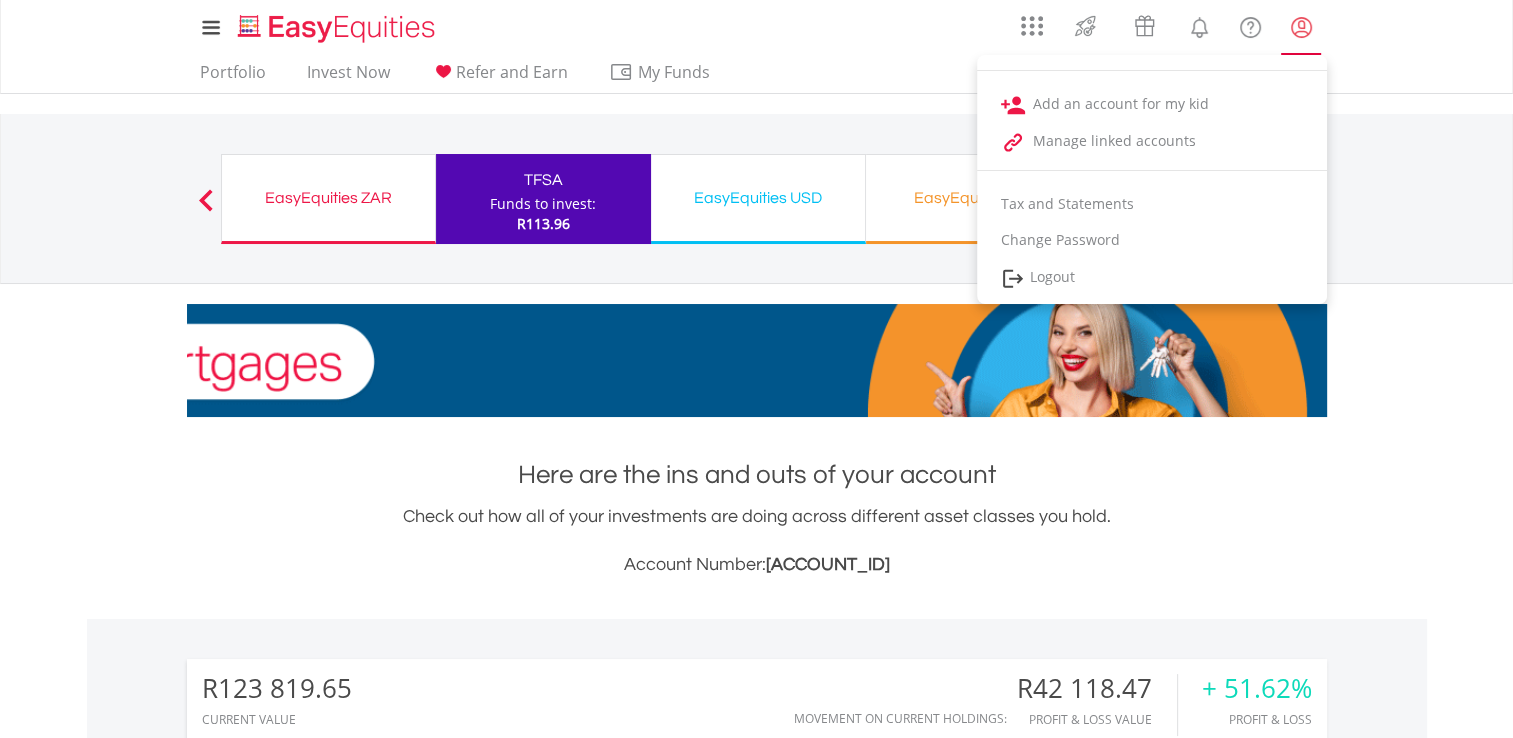 click at bounding box center [1301, 27] 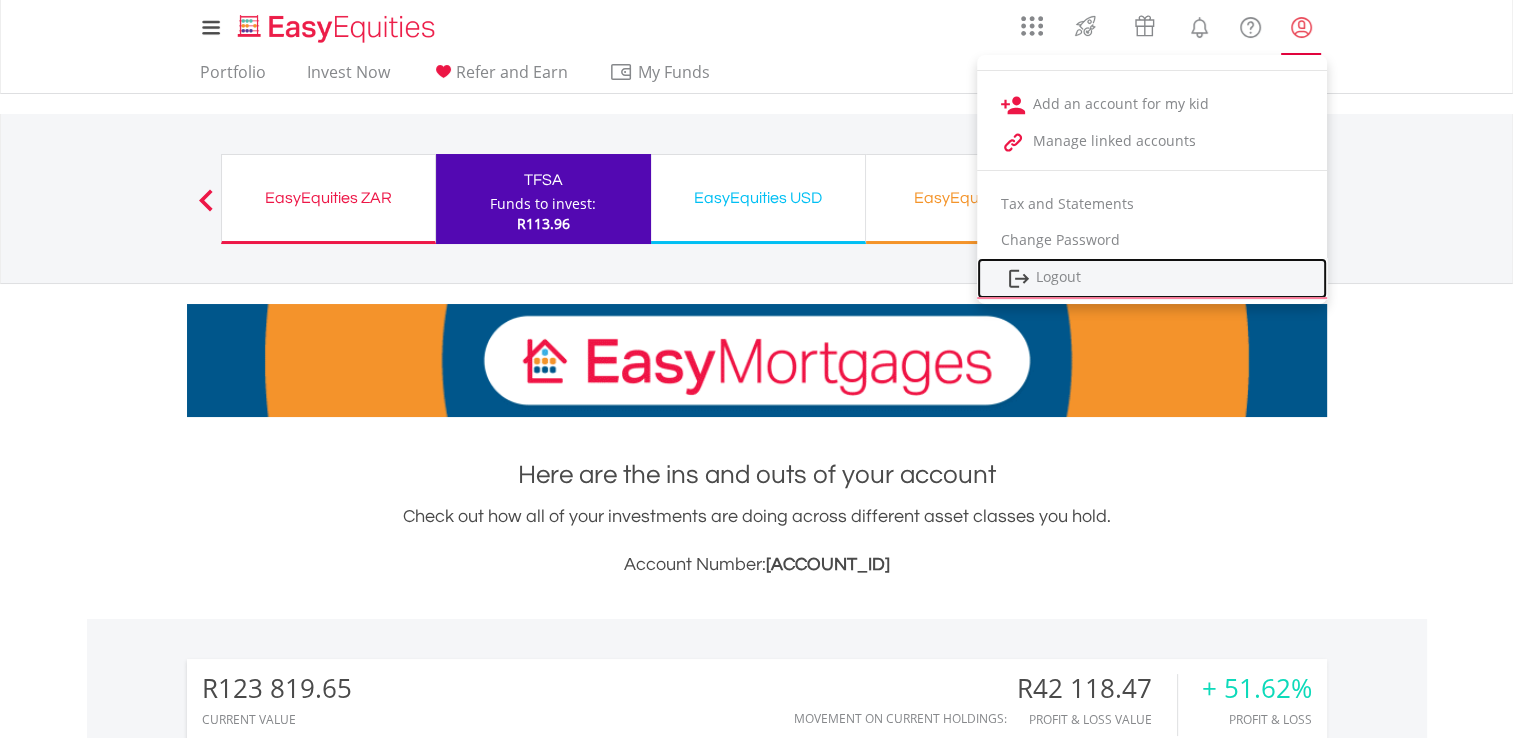 click on "Logout" at bounding box center [1152, 278] 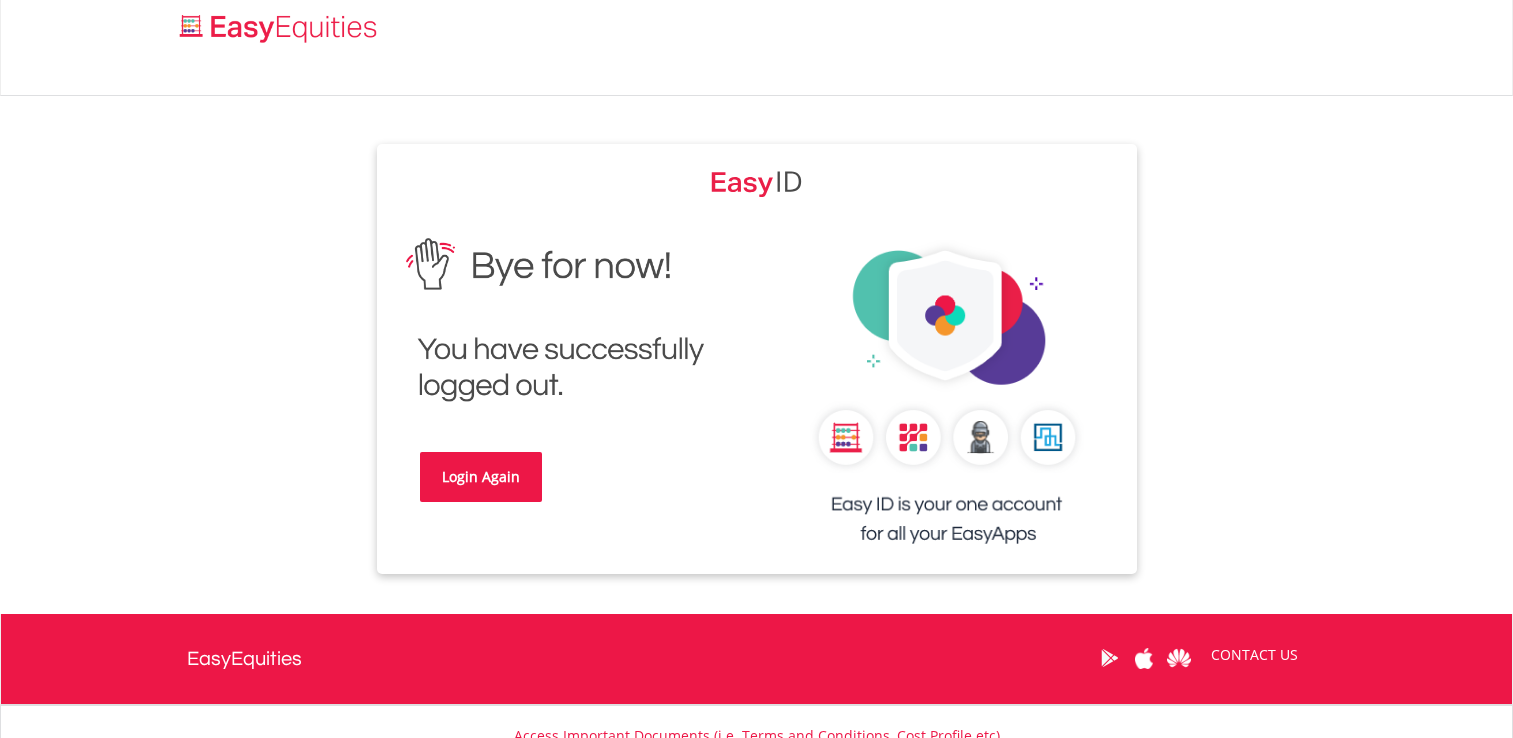 scroll, scrollTop: 0, scrollLeft: 0, axis: both 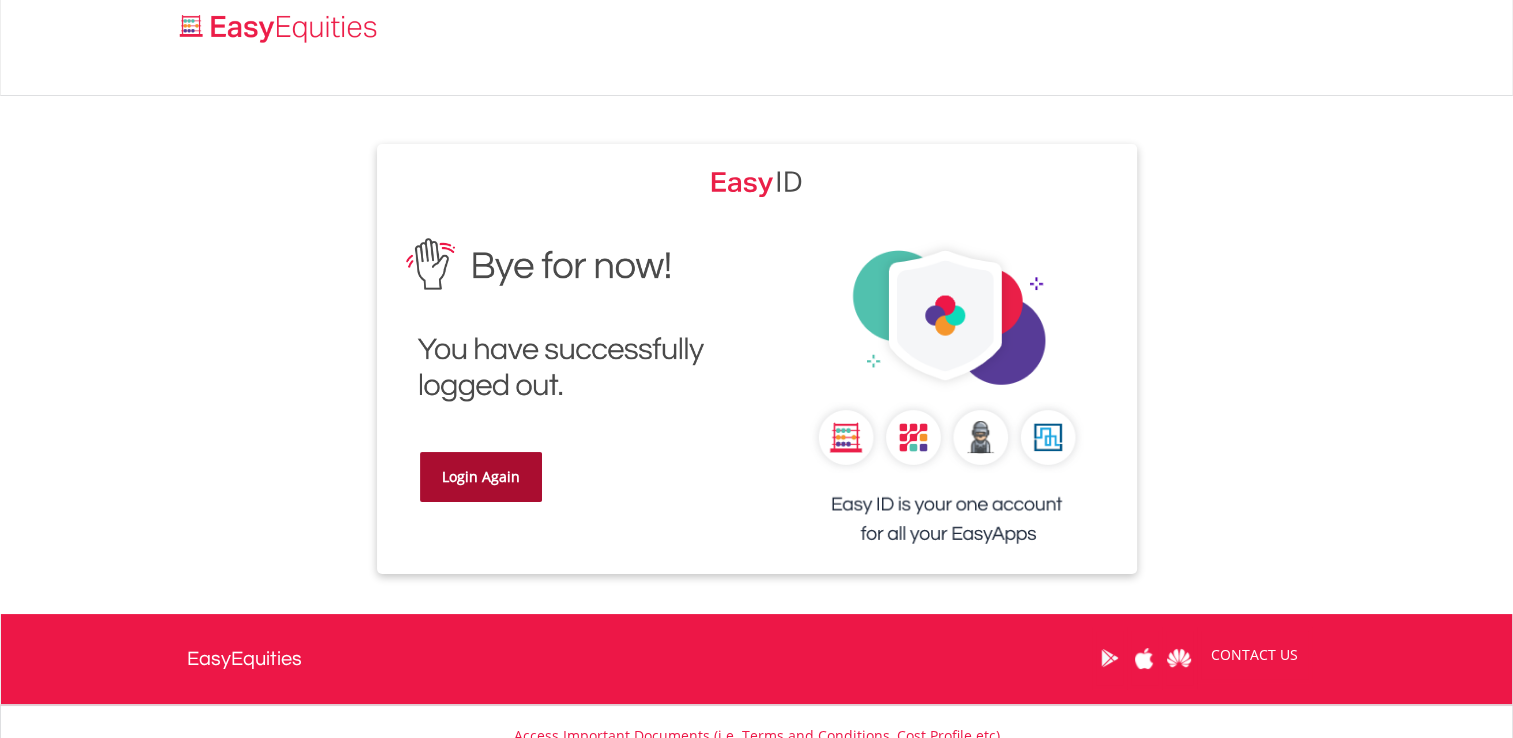 click on "Login Again" at bounding box center [481, 477] 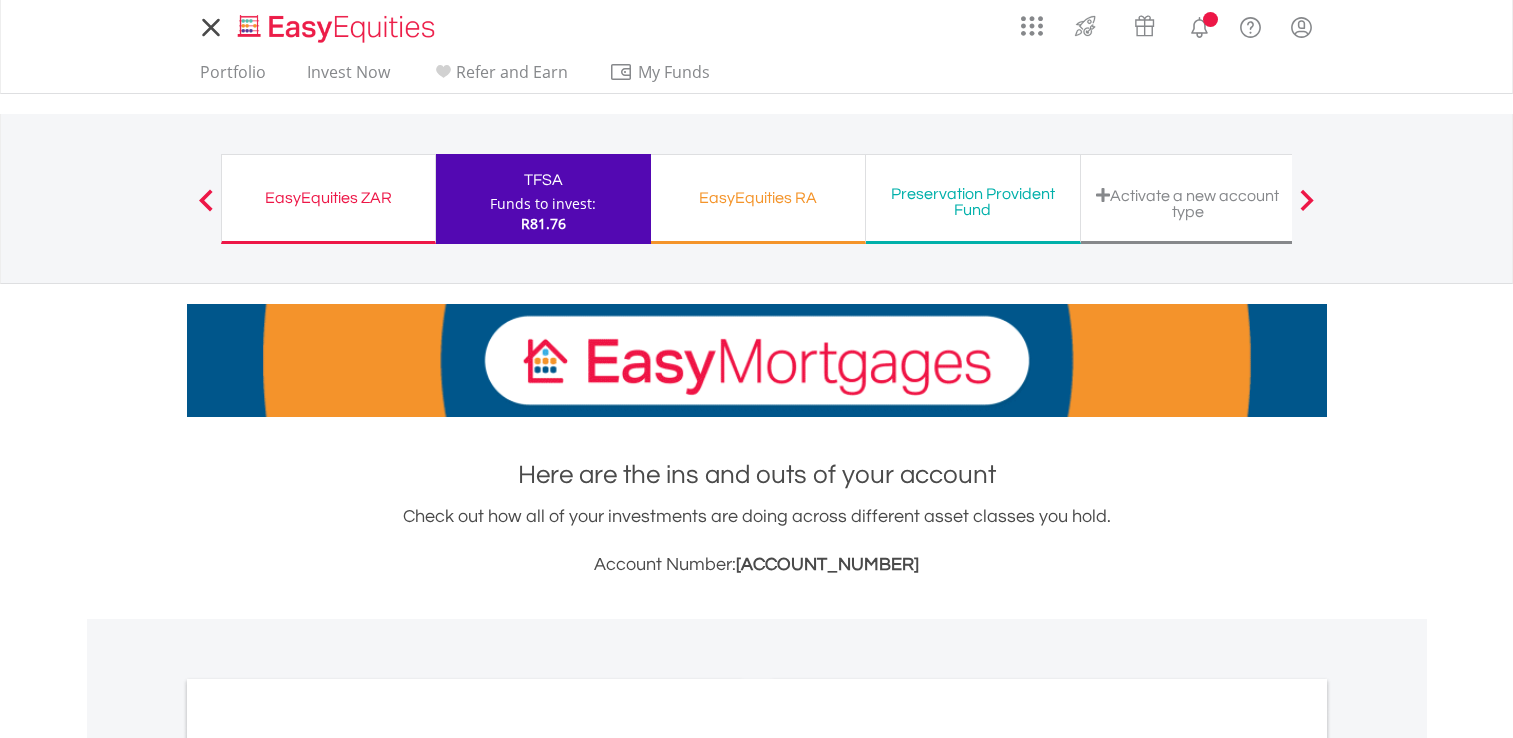 scroll, scrollTop: 0, scrollLeft: 0, axis: both 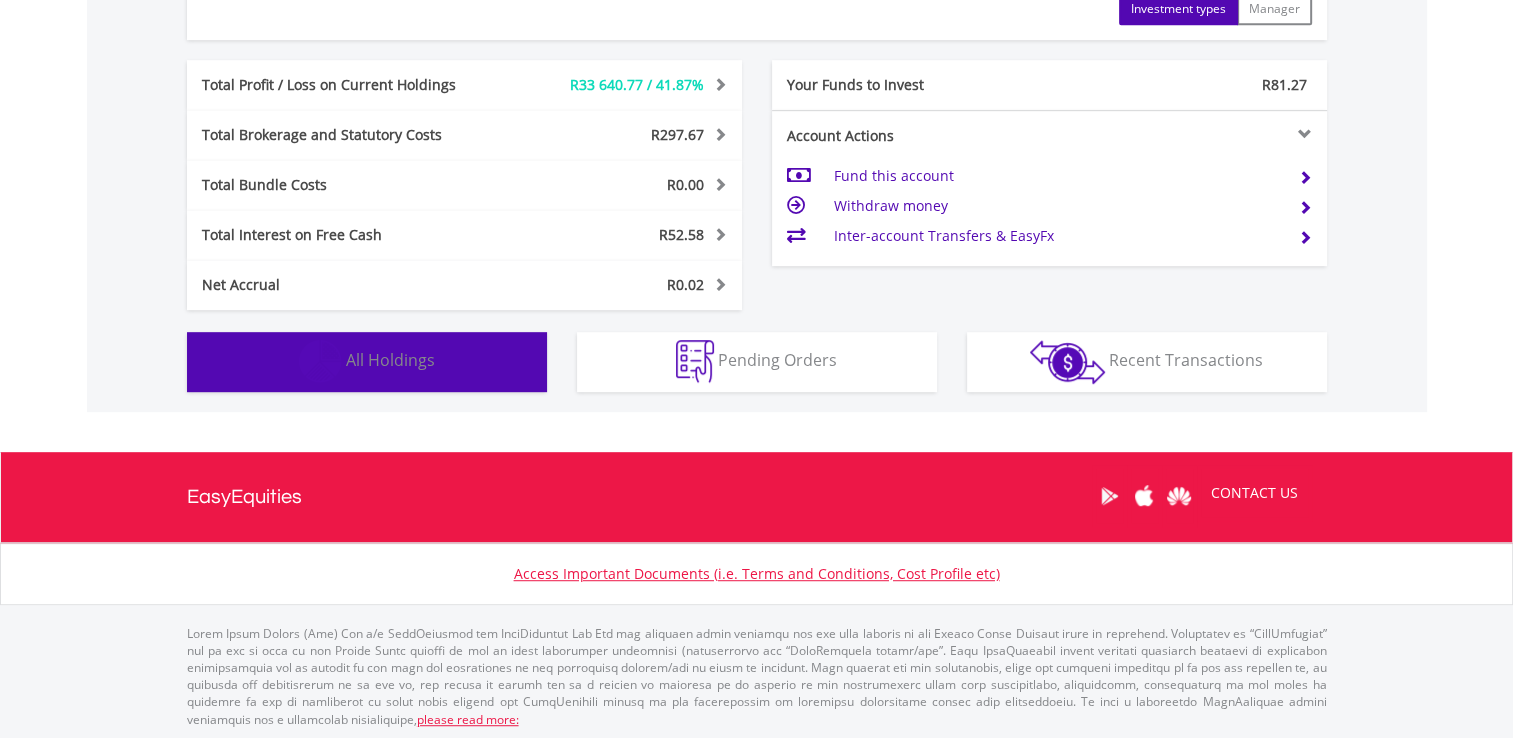 click on "Holdings
All Holdings" at bounding box center (367, 362) 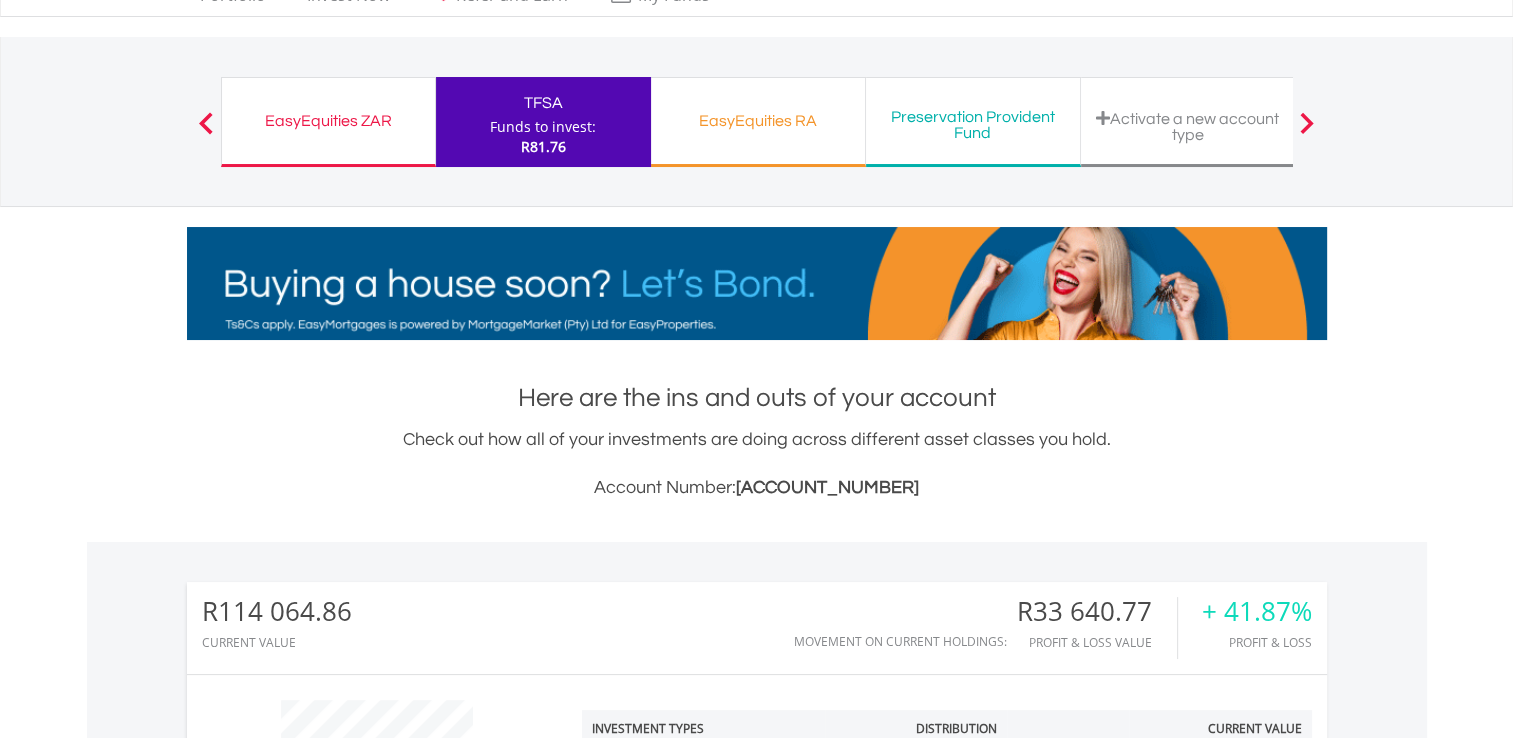 scroll, scrollTop: 0, scrollLeft: 0, axis: both 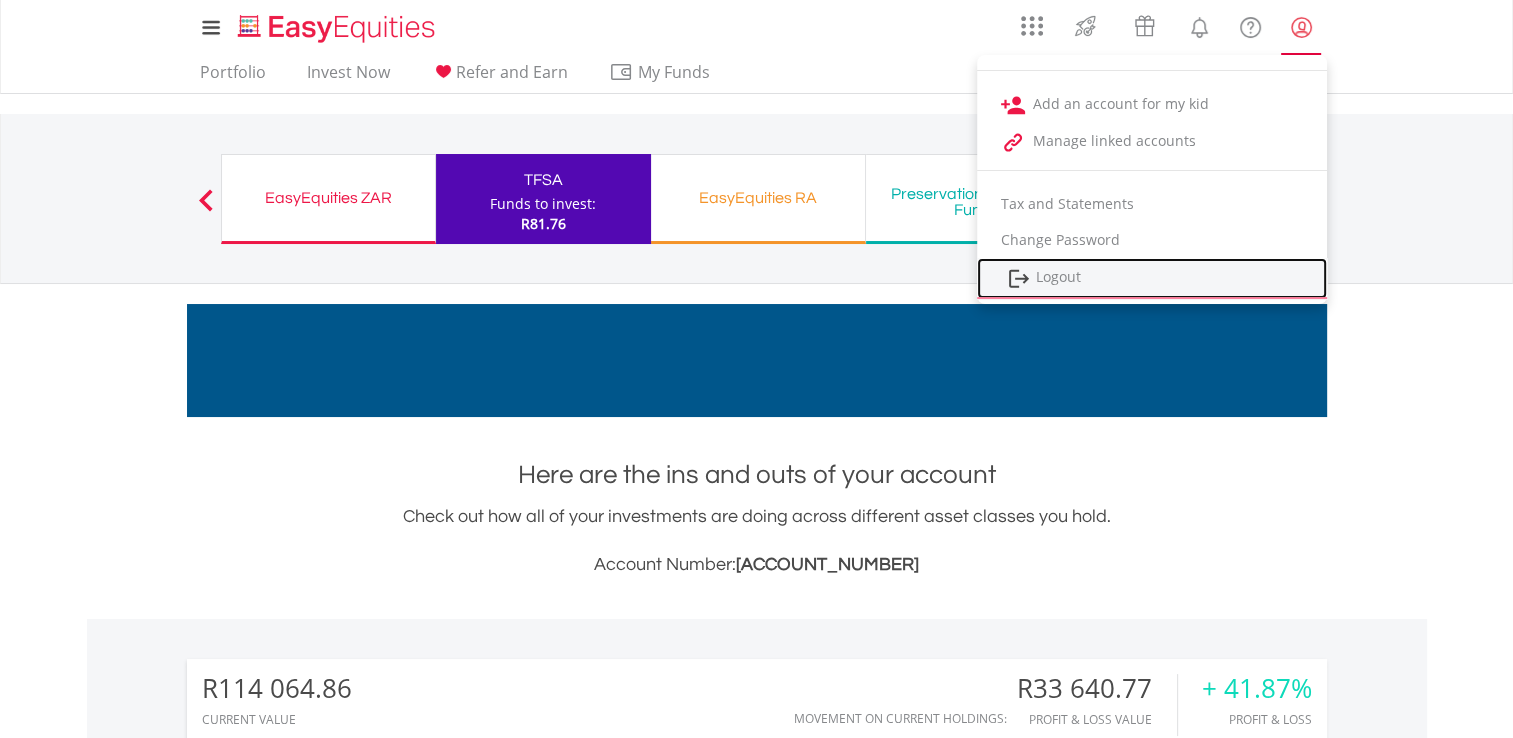 click on "Logout" at bounding box center [1152, 278] 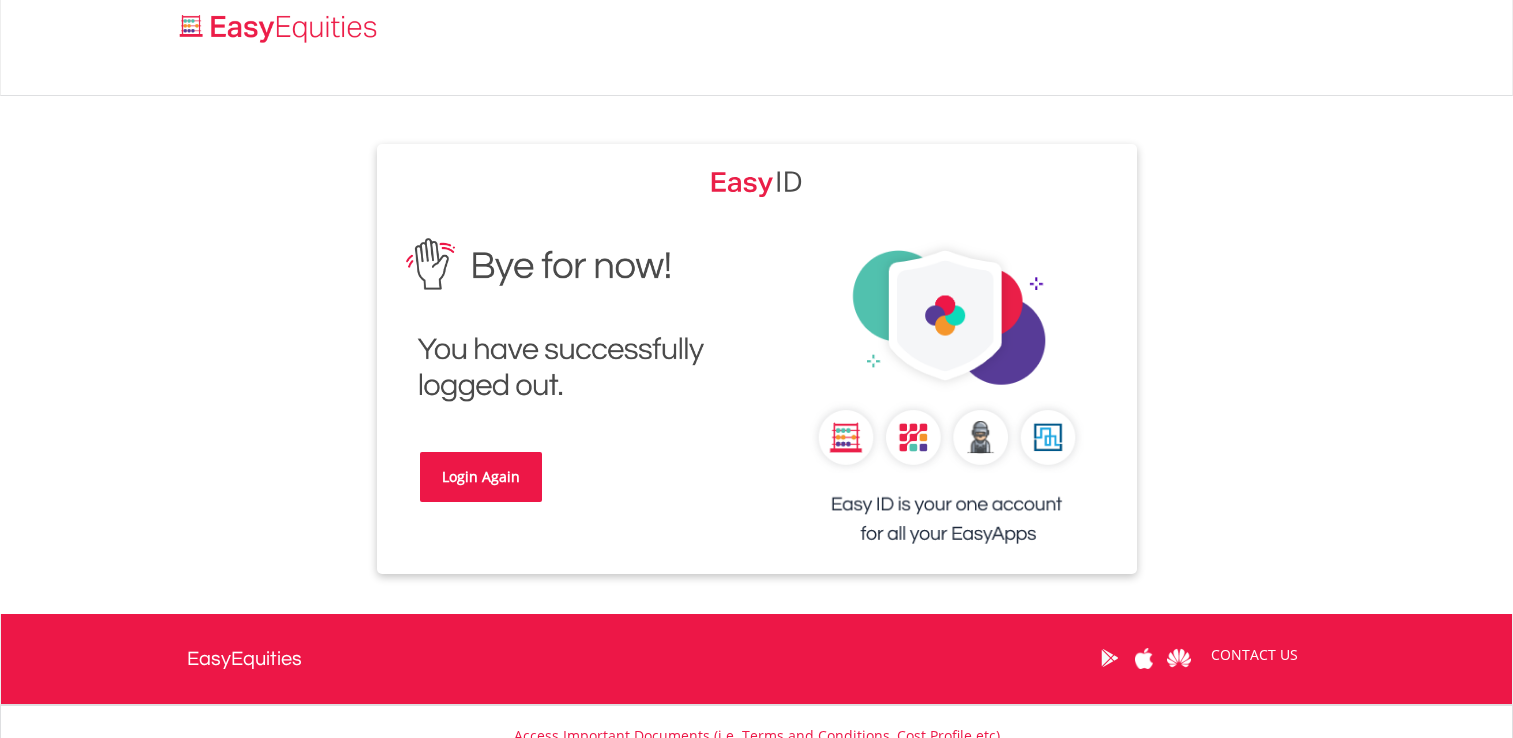 scroll, scrollTop: 0, scrollLeft: 0, axis: both 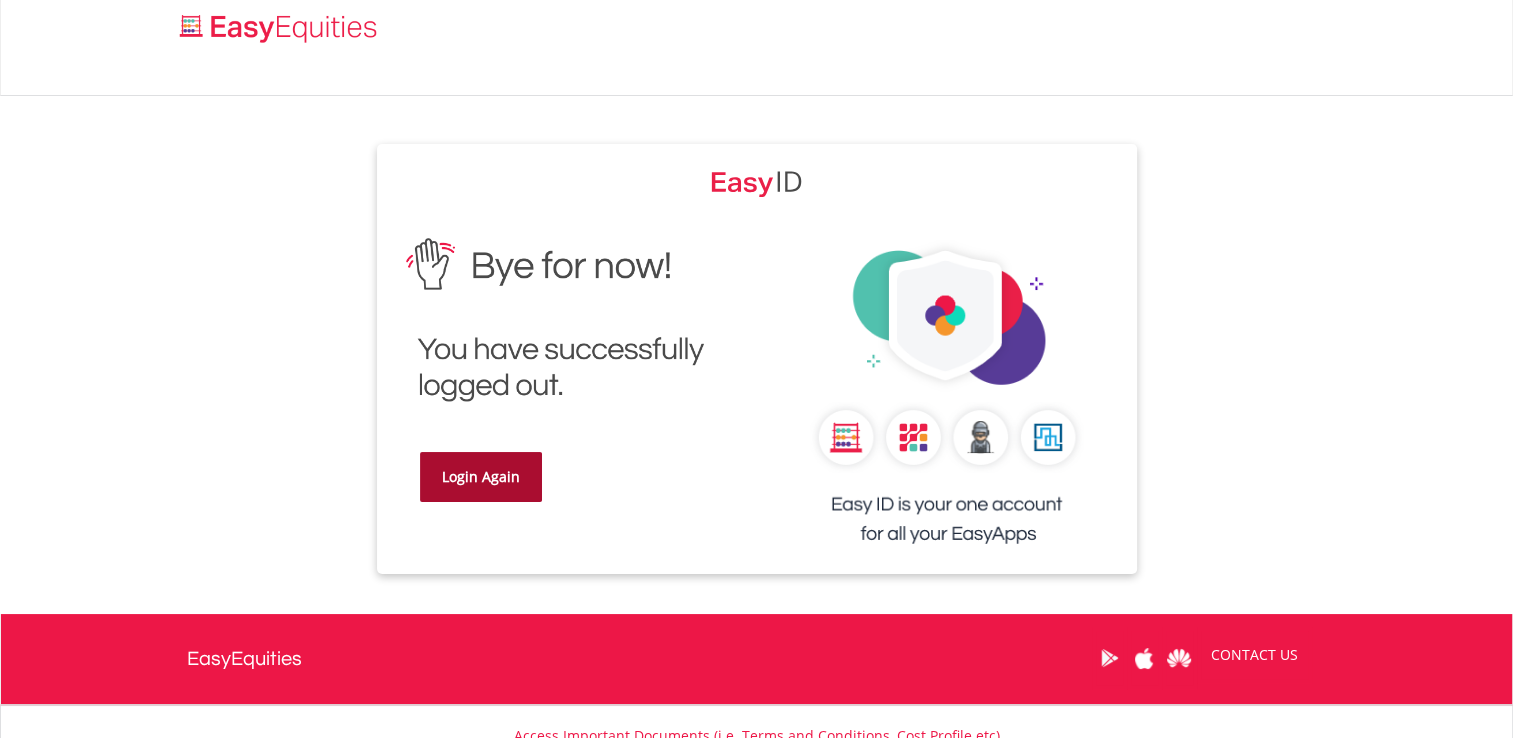 click on "Login Again" at bounding box center [481, 477] 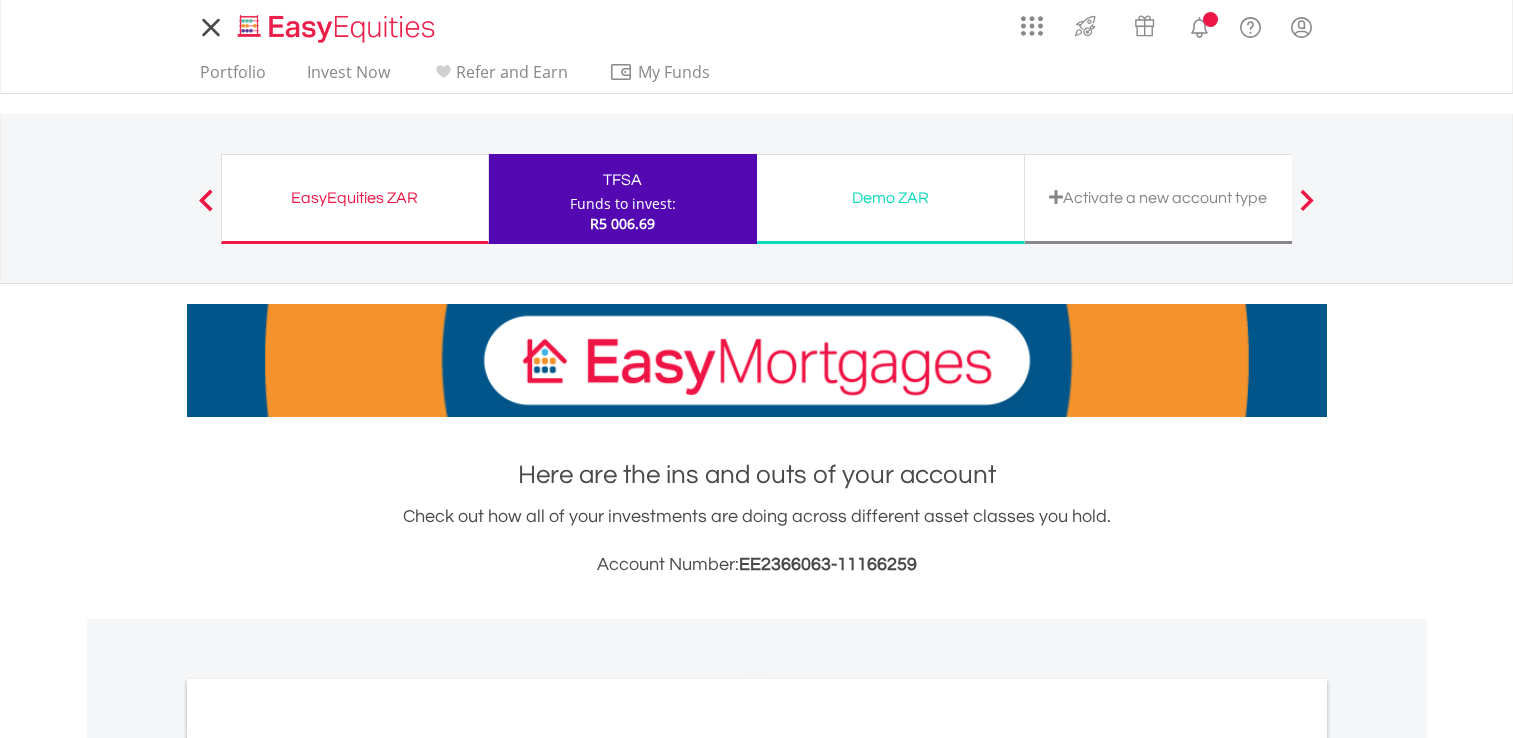 scroll, scrollTop: 0, scrollLeft: 0, axis: both 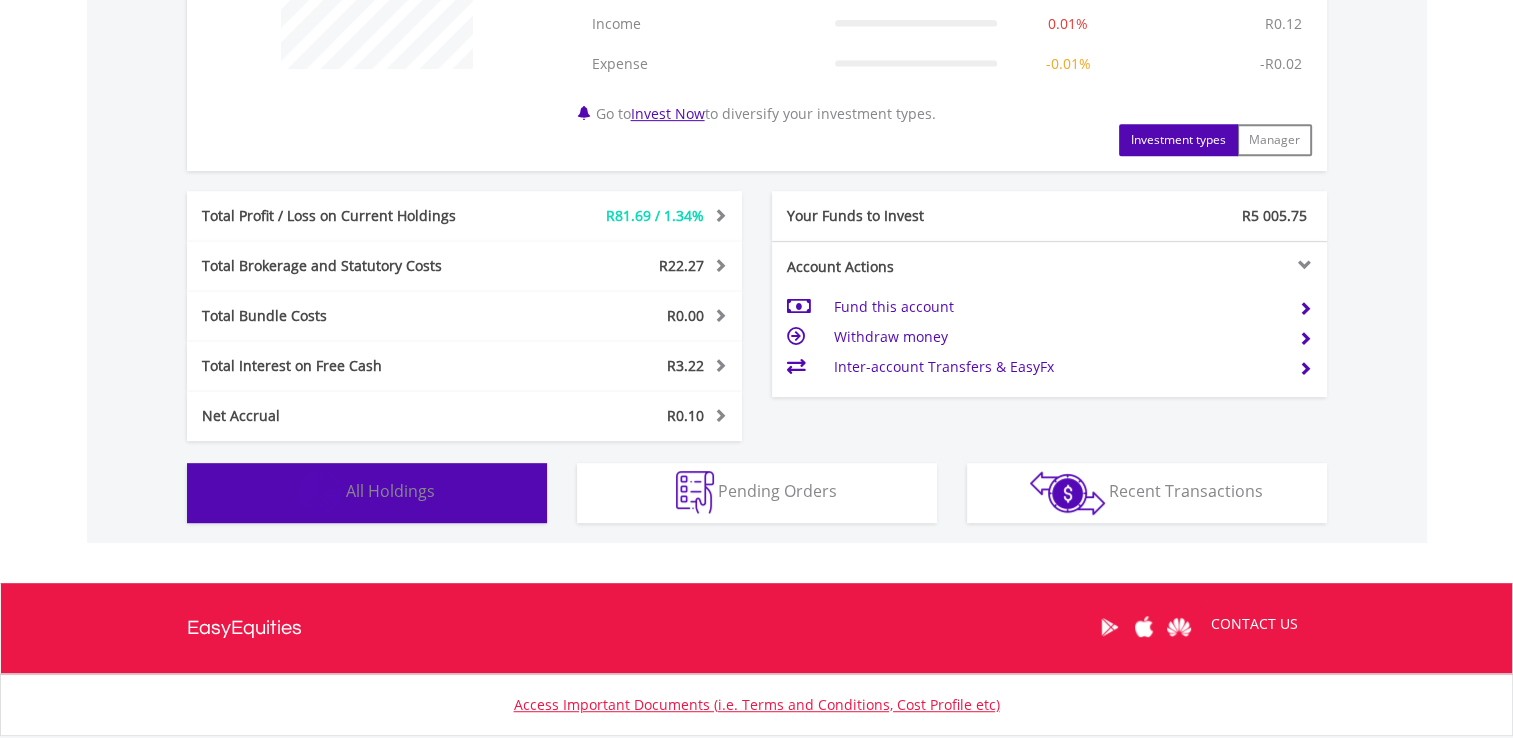 click on "Holdings
All Holdings" at bounding box center (367, 493) 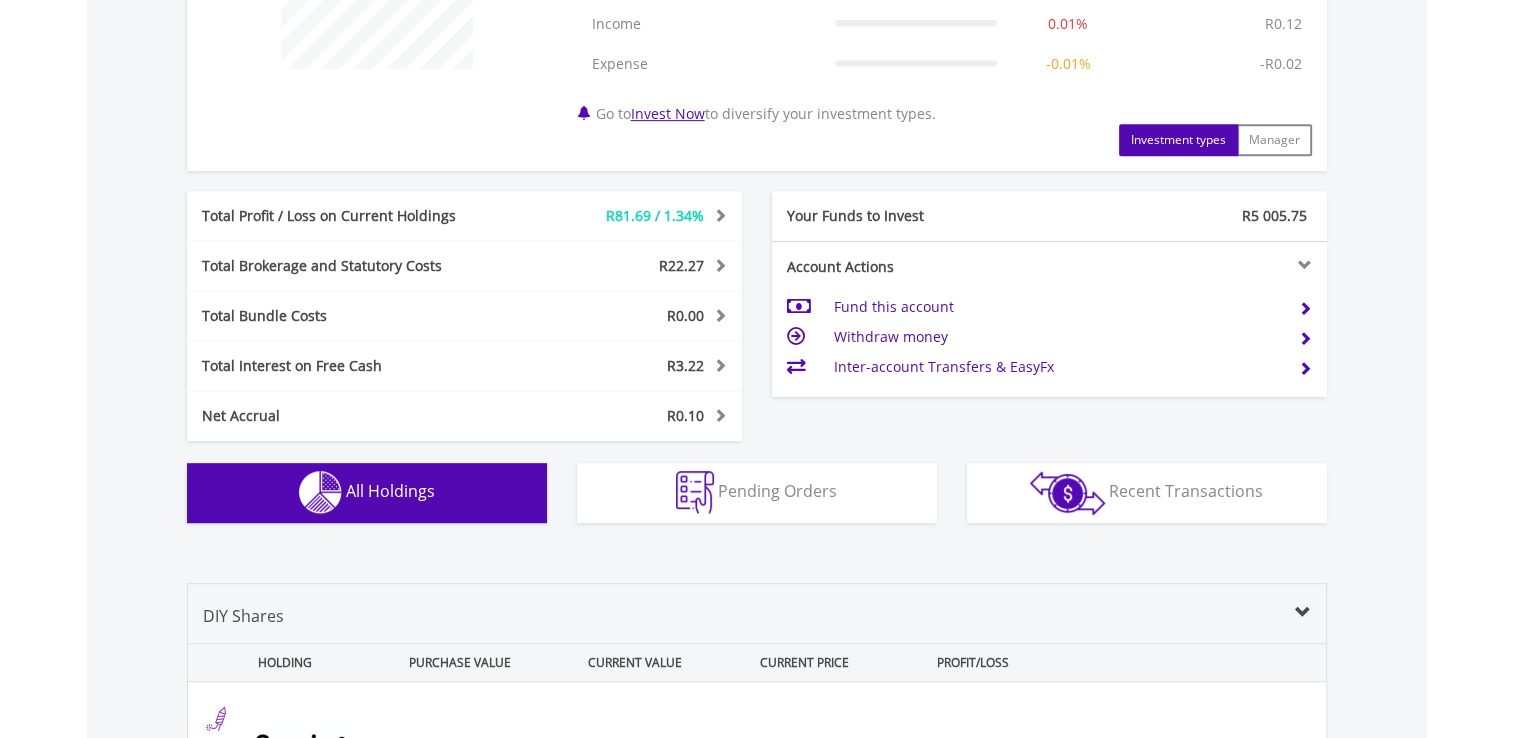 scroll, scrollTop: 1313, scrollLeft: 0, axis: vertical 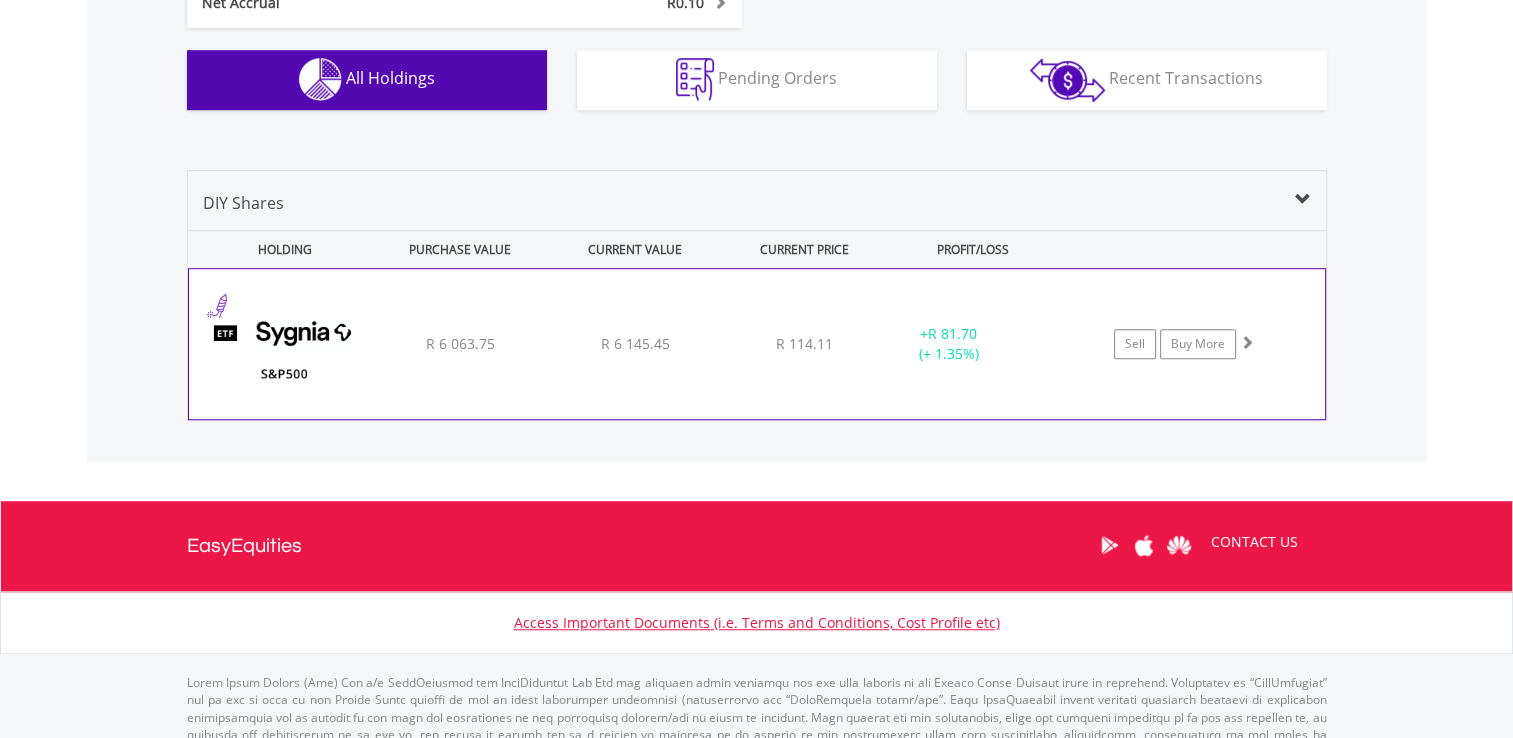 click on "Sygnia Itrix S&P 500 ETF
R 6 063.75
R 6 145.45
R 114.11
+  R 81.70 (+ 1.35%)
Sell
Buy More" at bounding box center (757, 344) 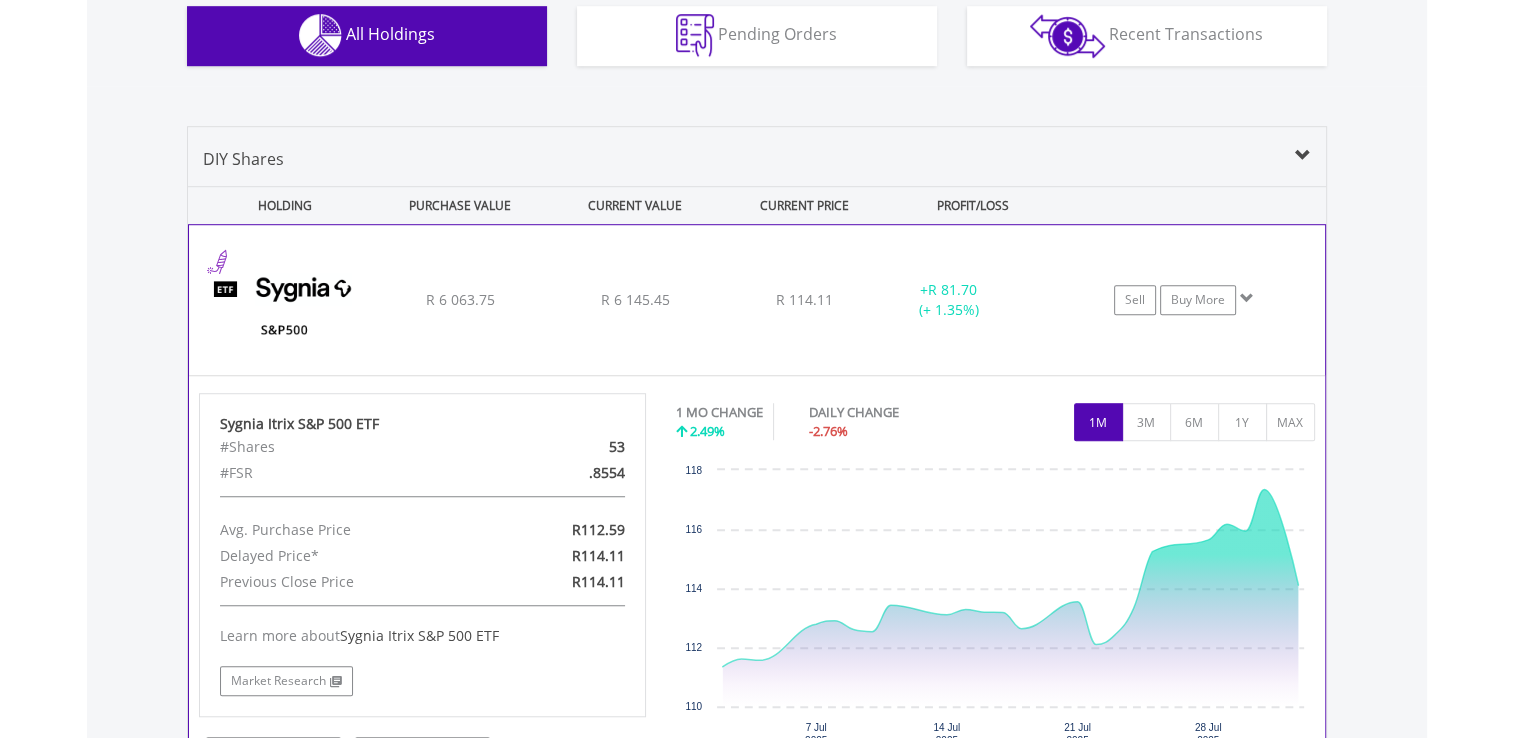 scroll, scrollTop: 1313, scrollLeft: 0, axis: vertical 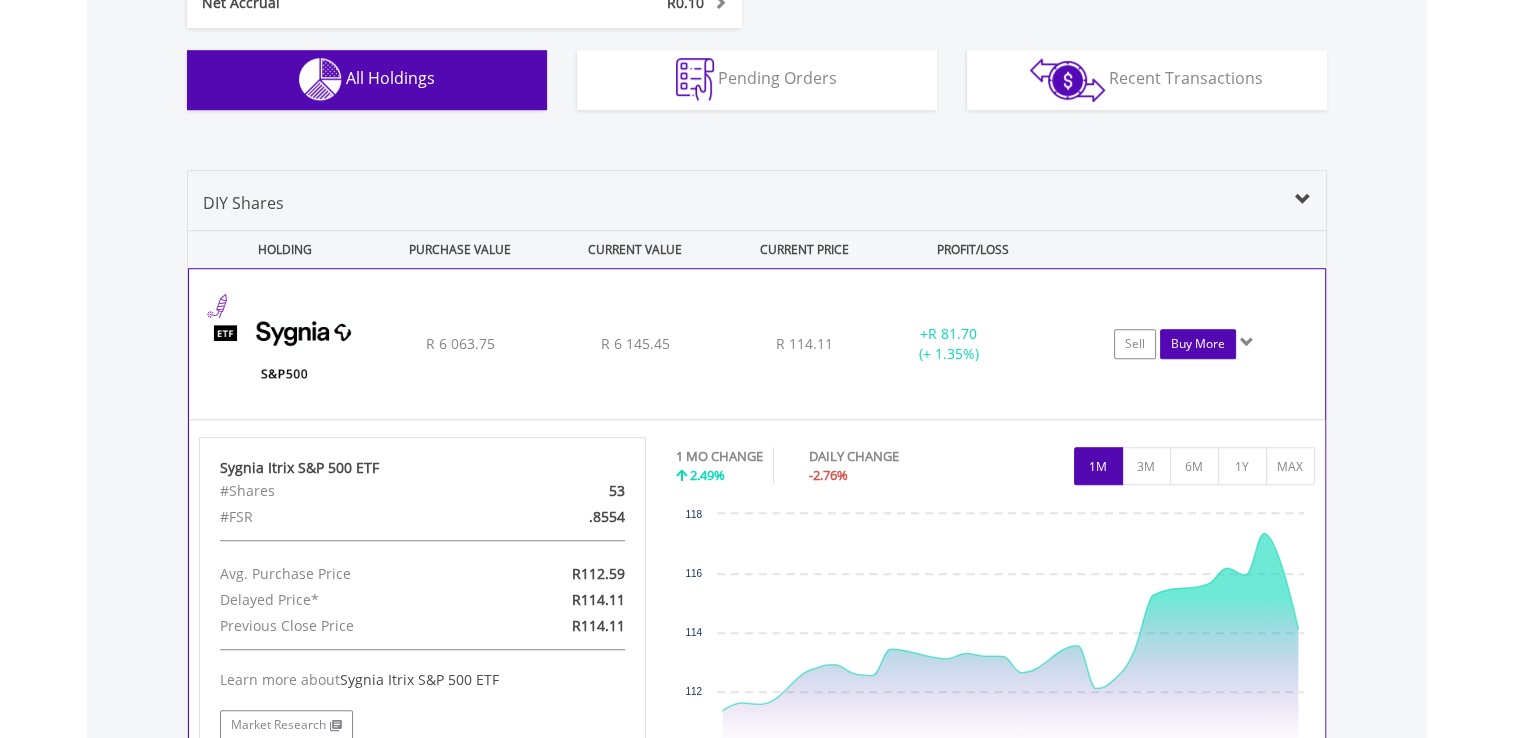 click on "Buy More" at bounding box center (1198, 344) 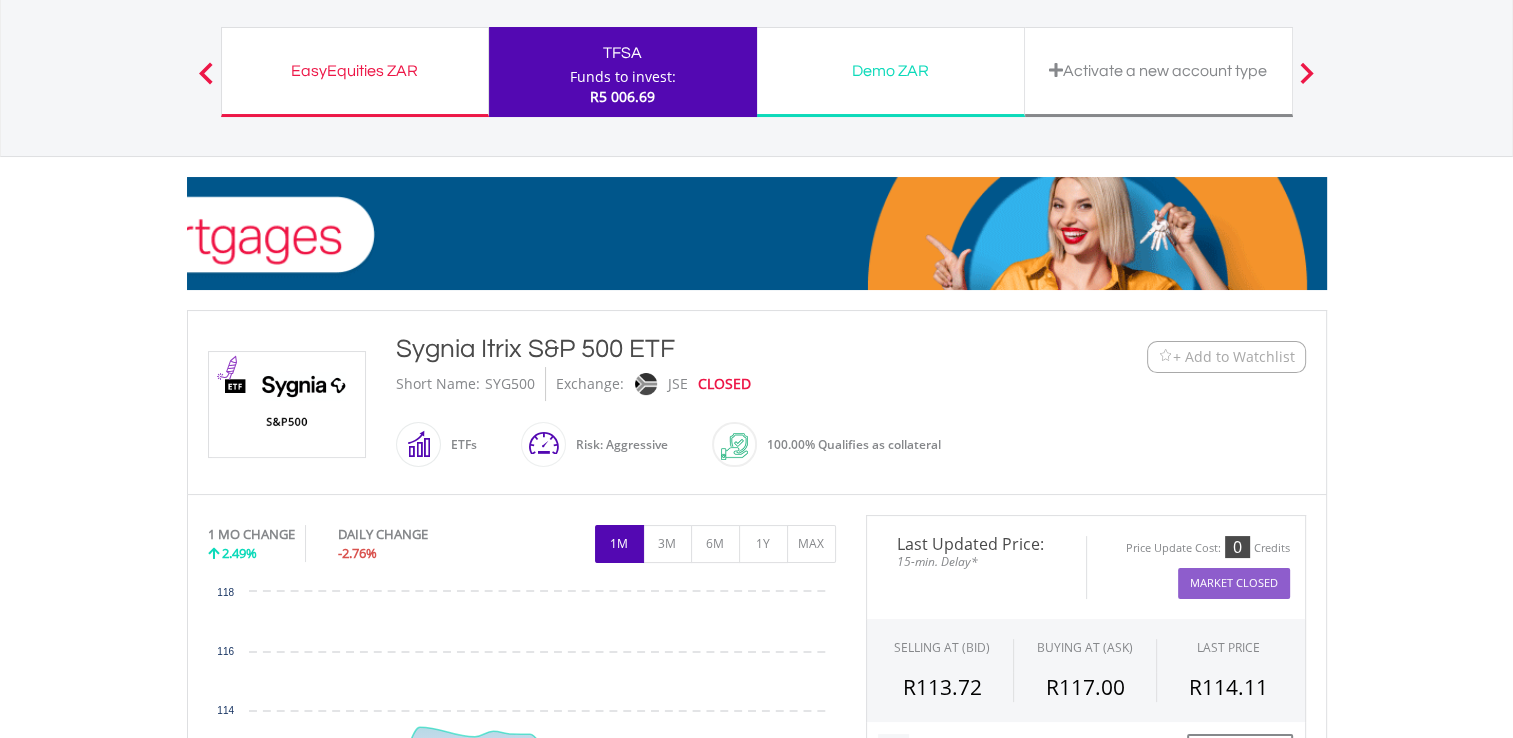 scroll, scrollTop: 200, scrollLeft: 0, axis: vertical 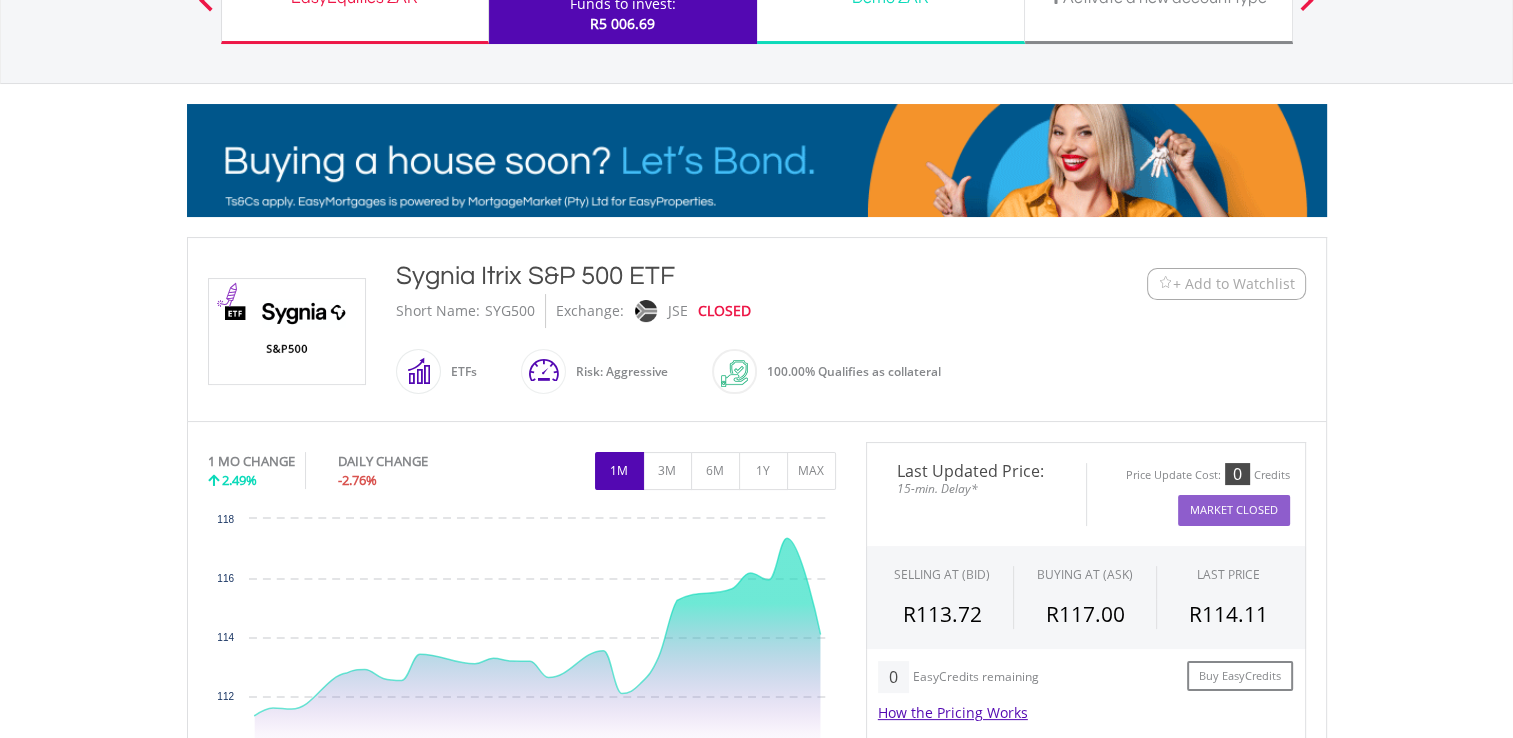 drag, startPoint x: 532, startPoint y: 302, endPoint x: 484, endPoint y: 306, distance: 48.166378 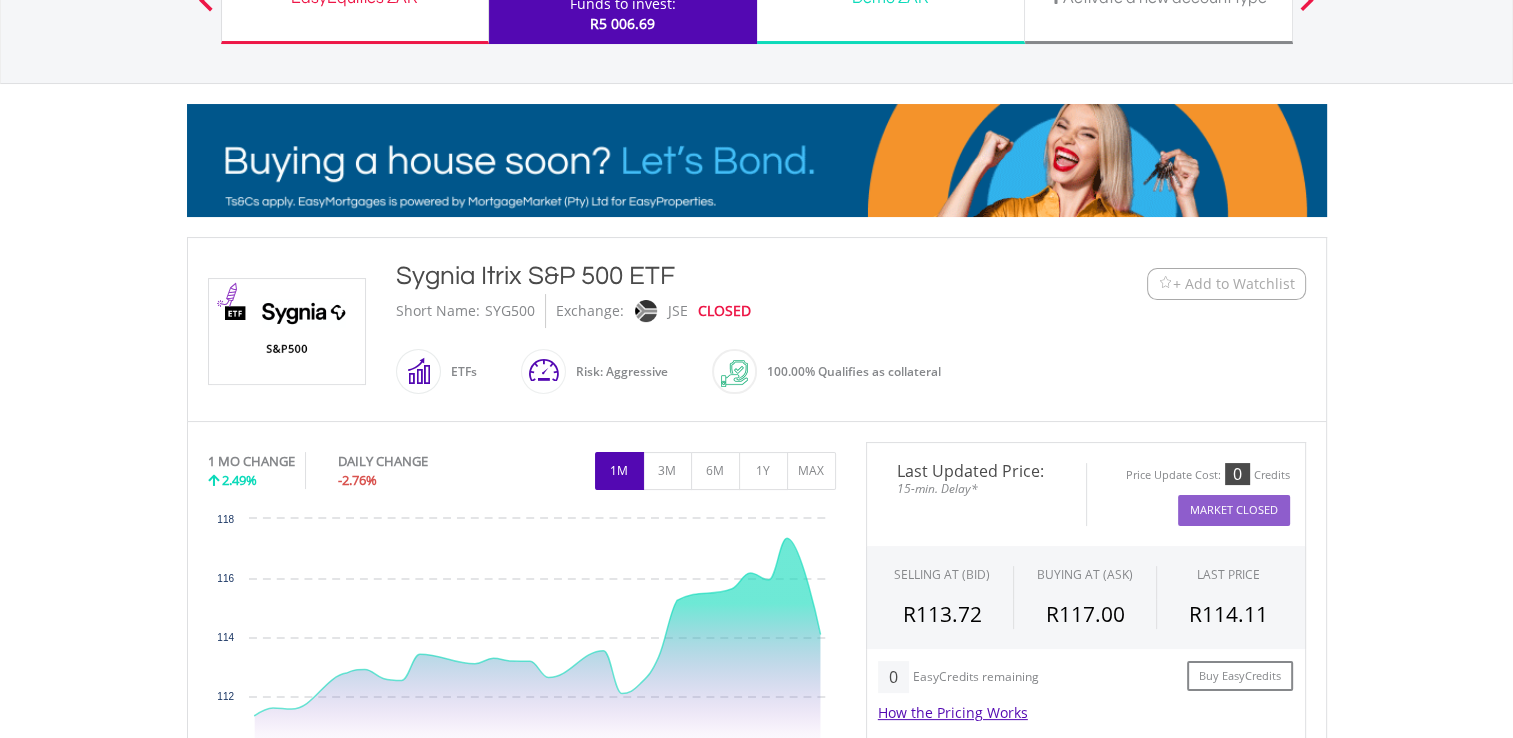 click on "SYG500" at bounding box center [512, 311] 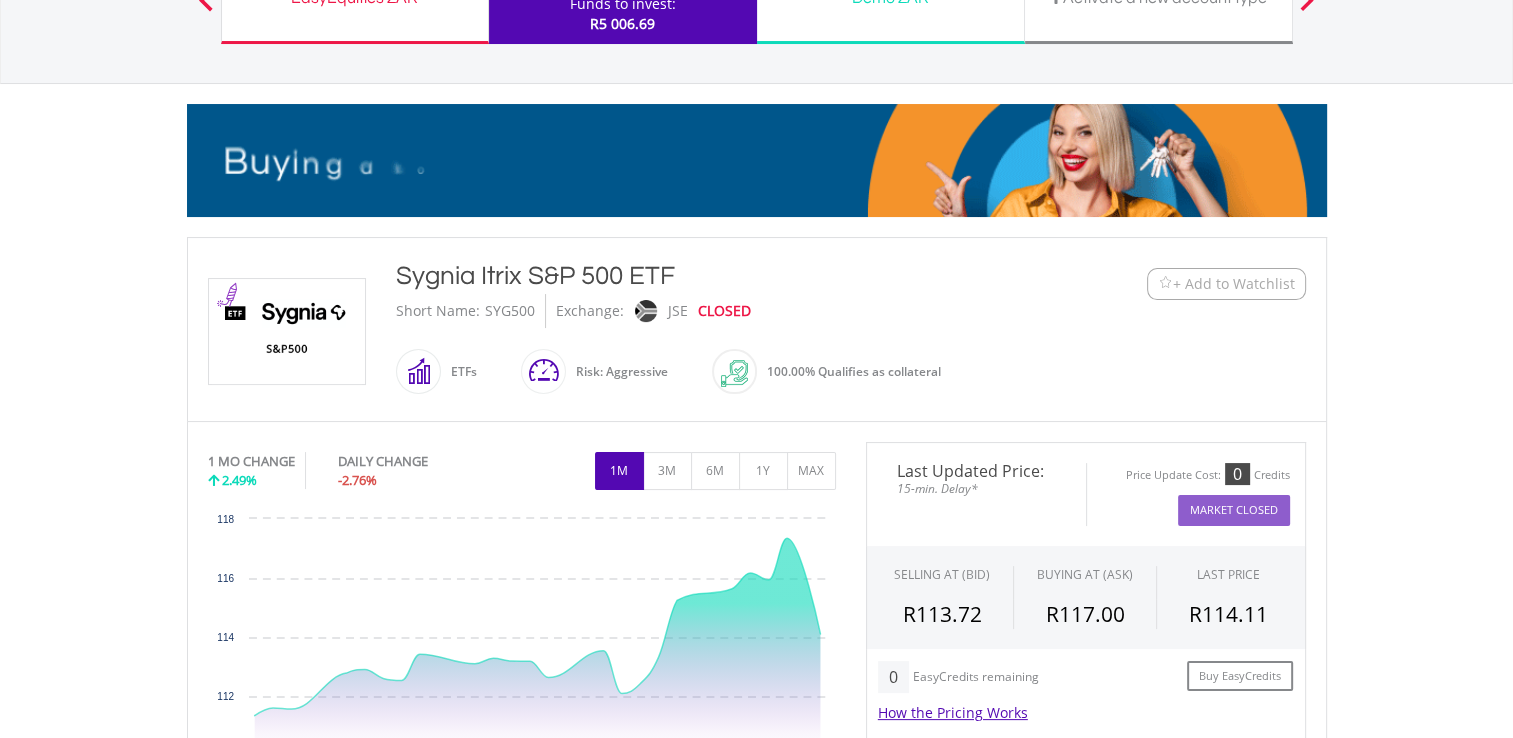 copy on "SYG500" 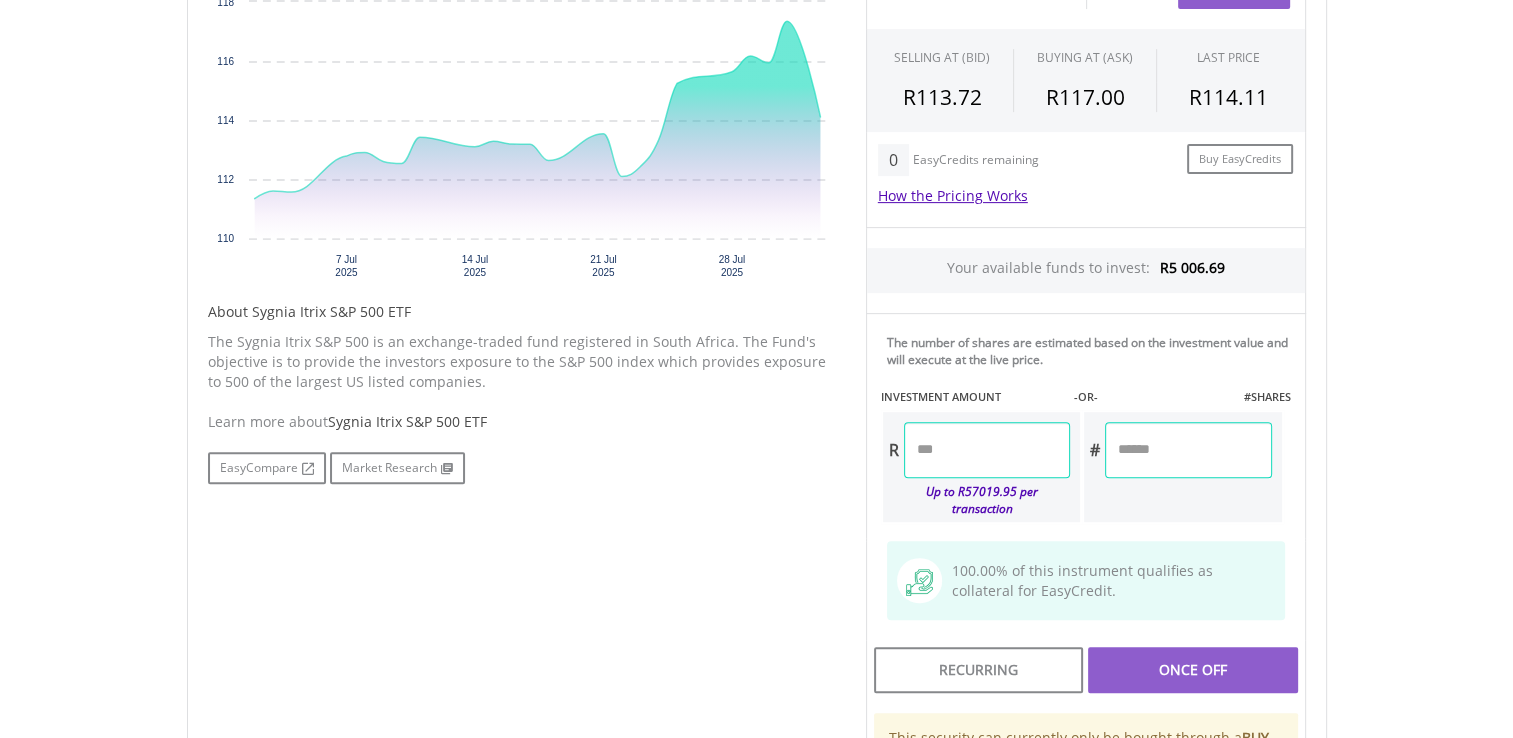 scroll, scrollTop: 800, scrollLeft: 0, axis: vertical 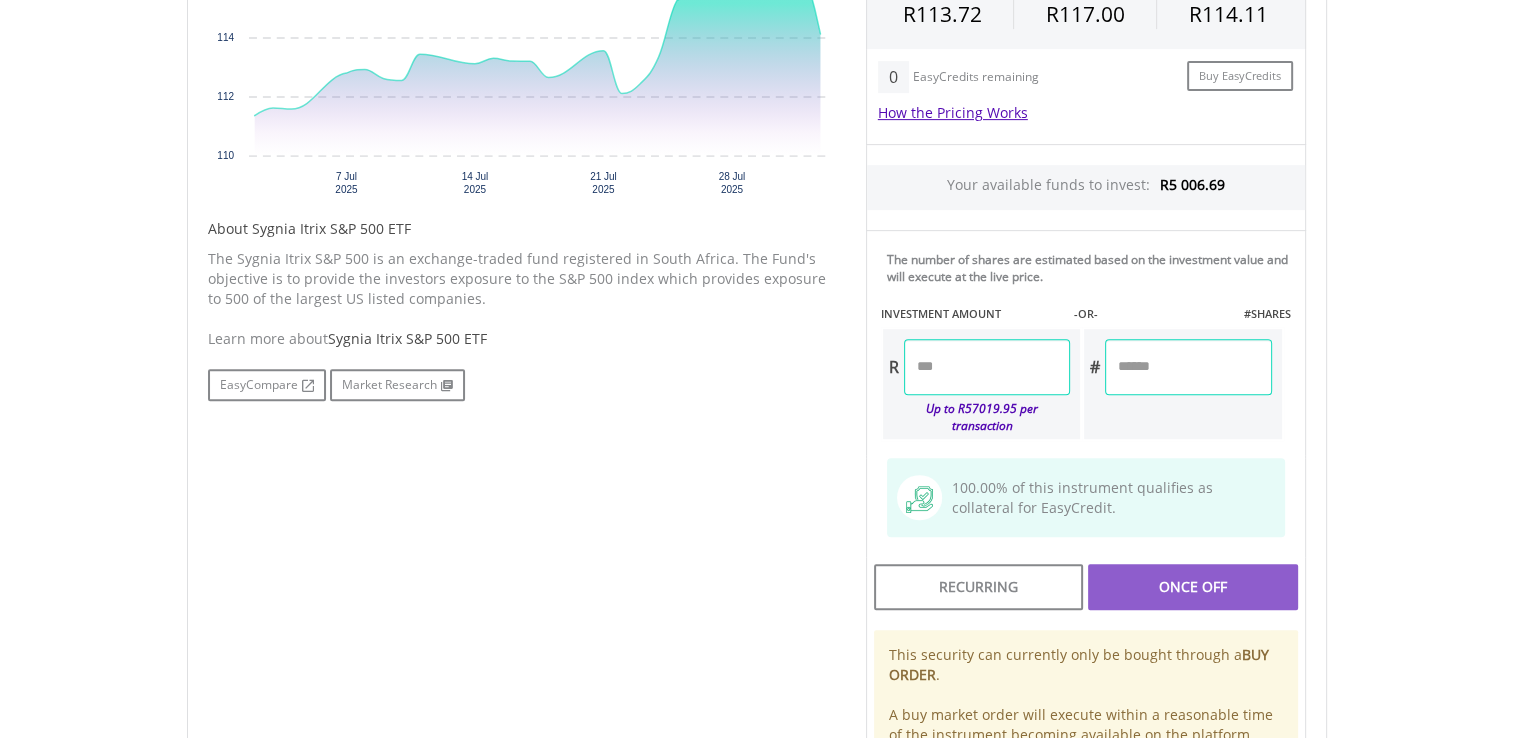click at bounding box center [987, 367] 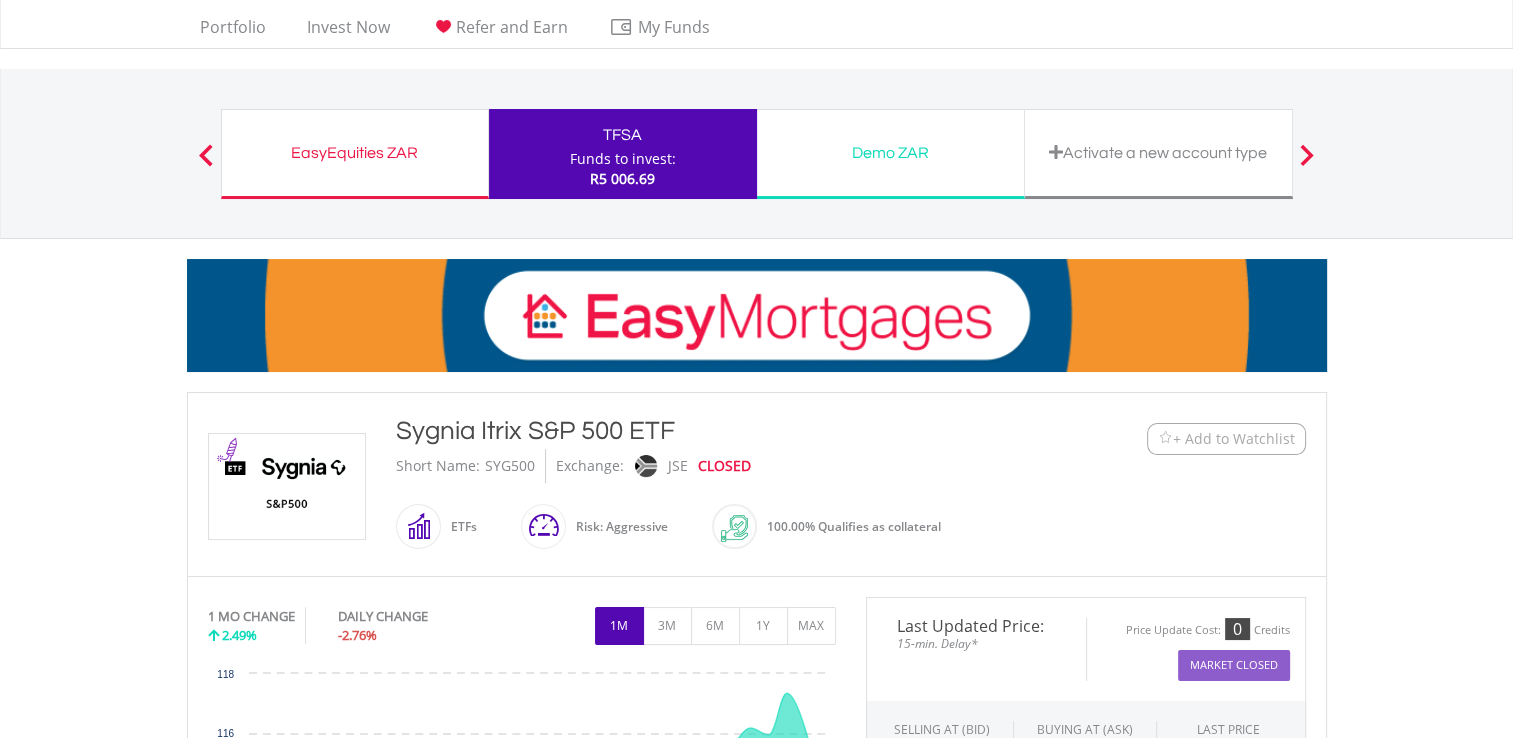 scroll, scrollTop: 0, scrollLeft: 0, axis: both 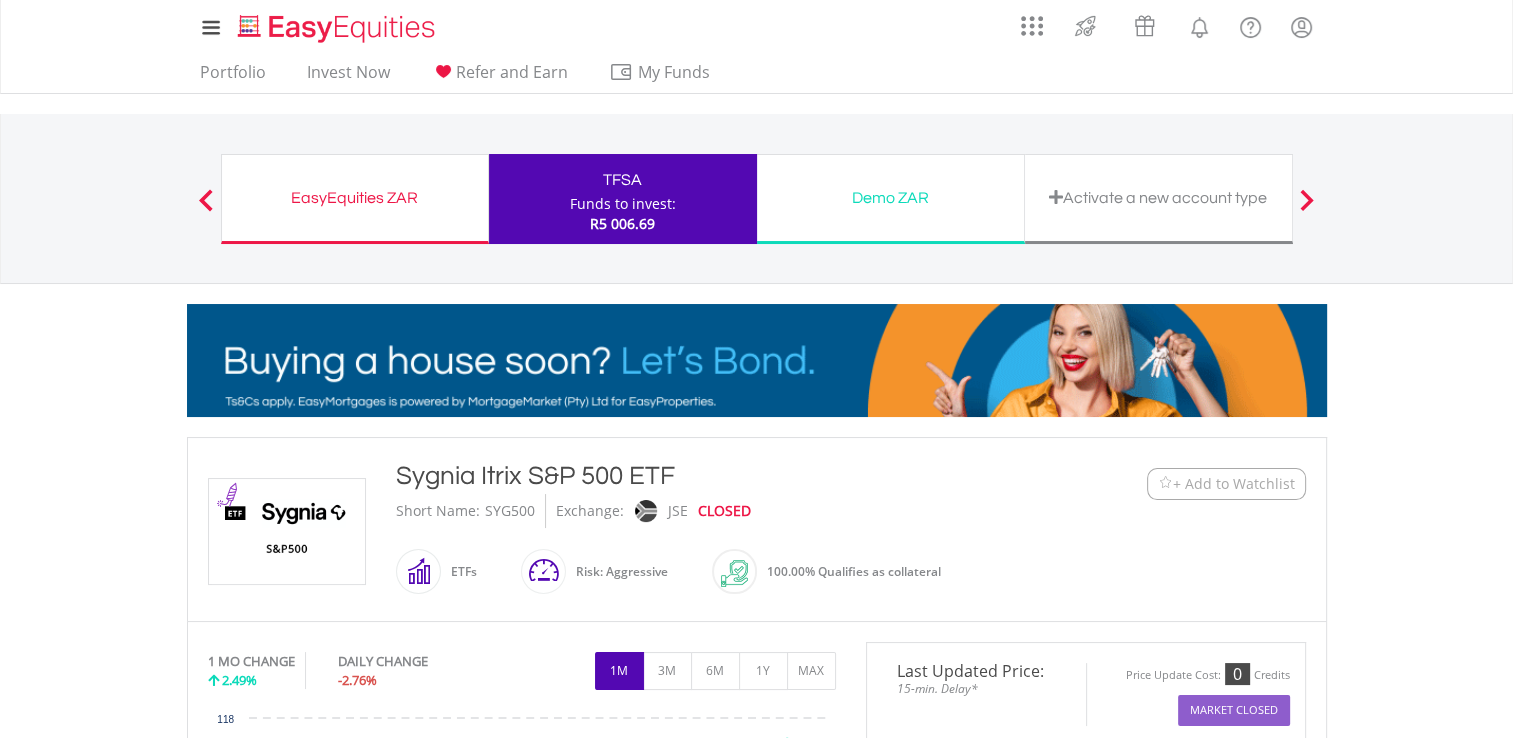 click on "TFSA
Funds to invest:
R5 006.69" at bounding box center (623, 199) 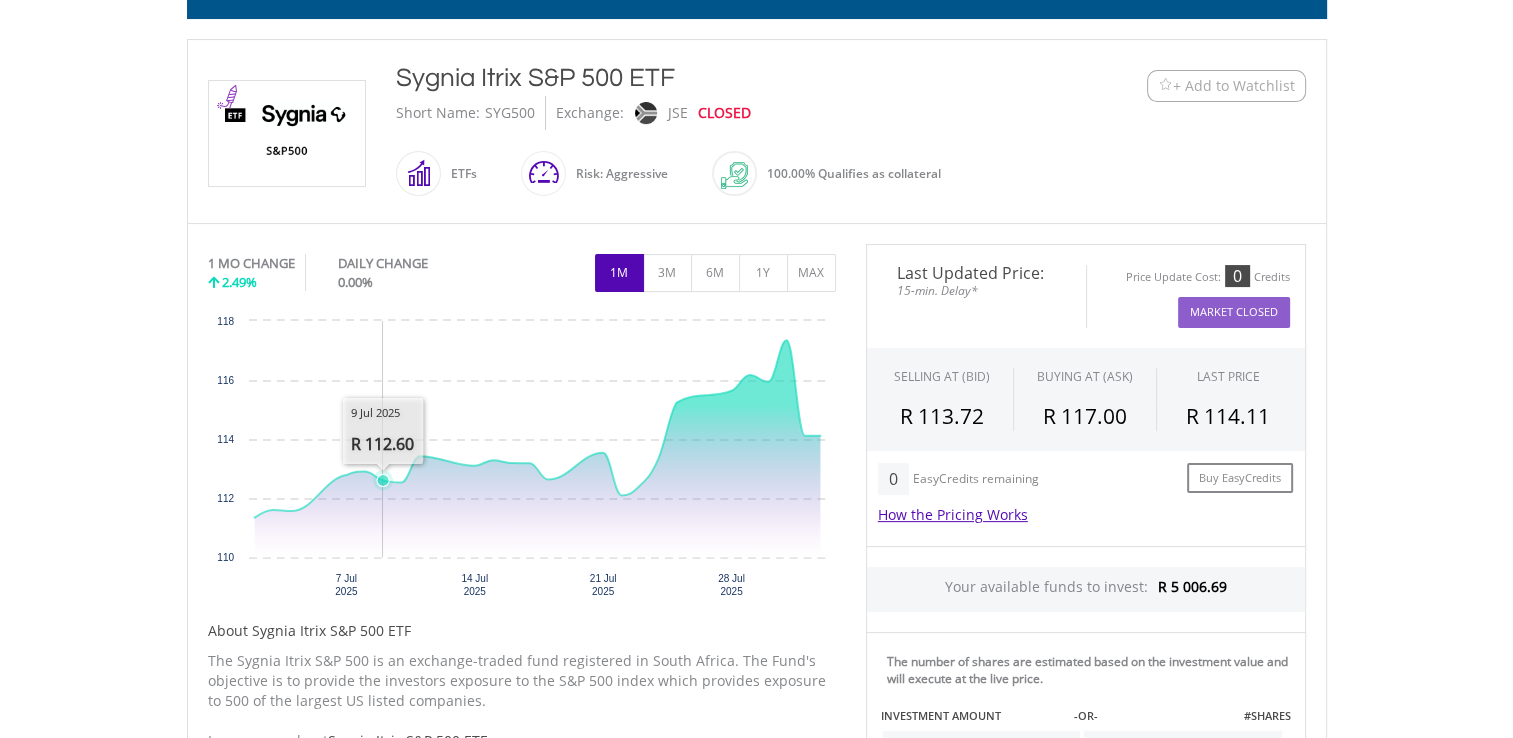 scroll, scrollTop: 0, scrollLeft: 0, axis: both 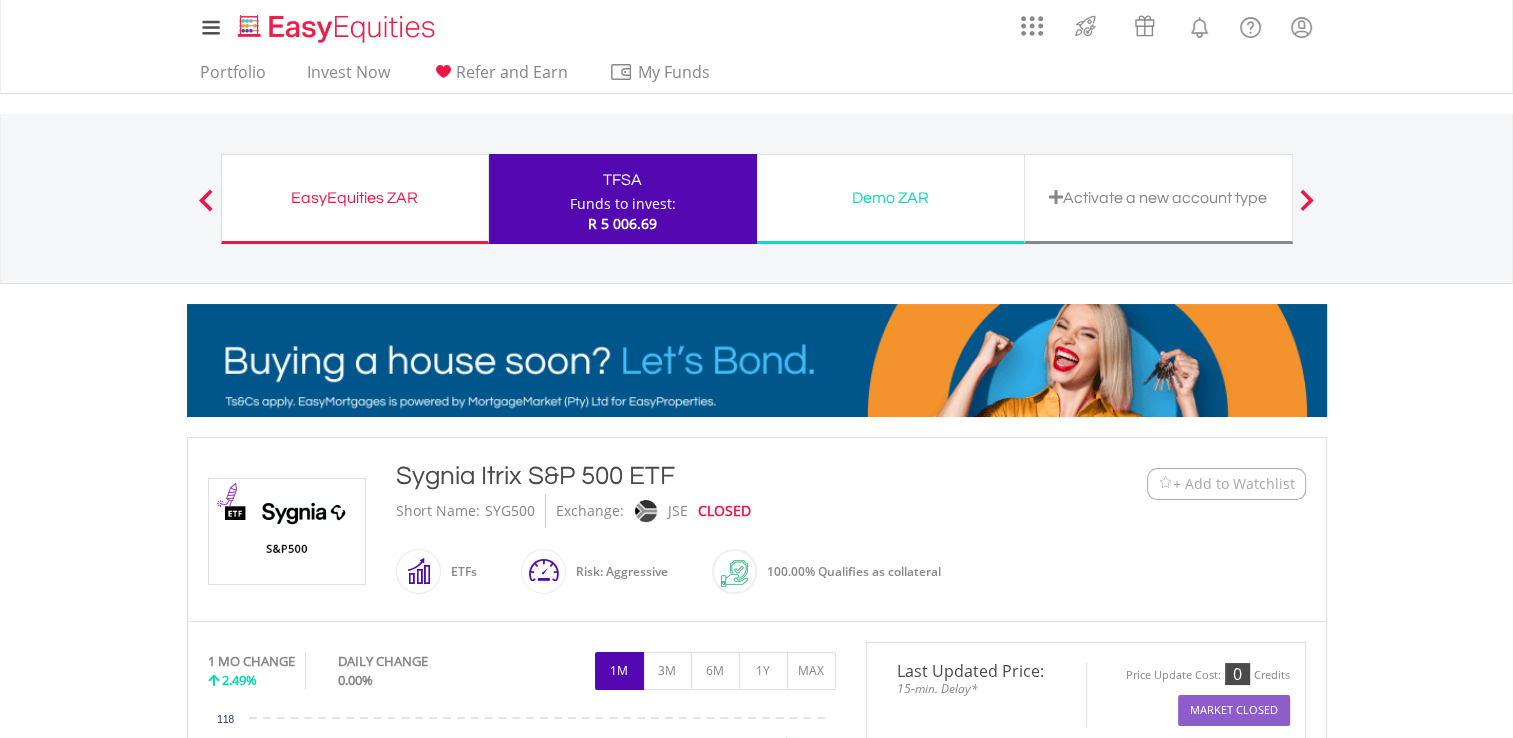 click on "EasyEquities ZAR" at bounding box center [355, 198] 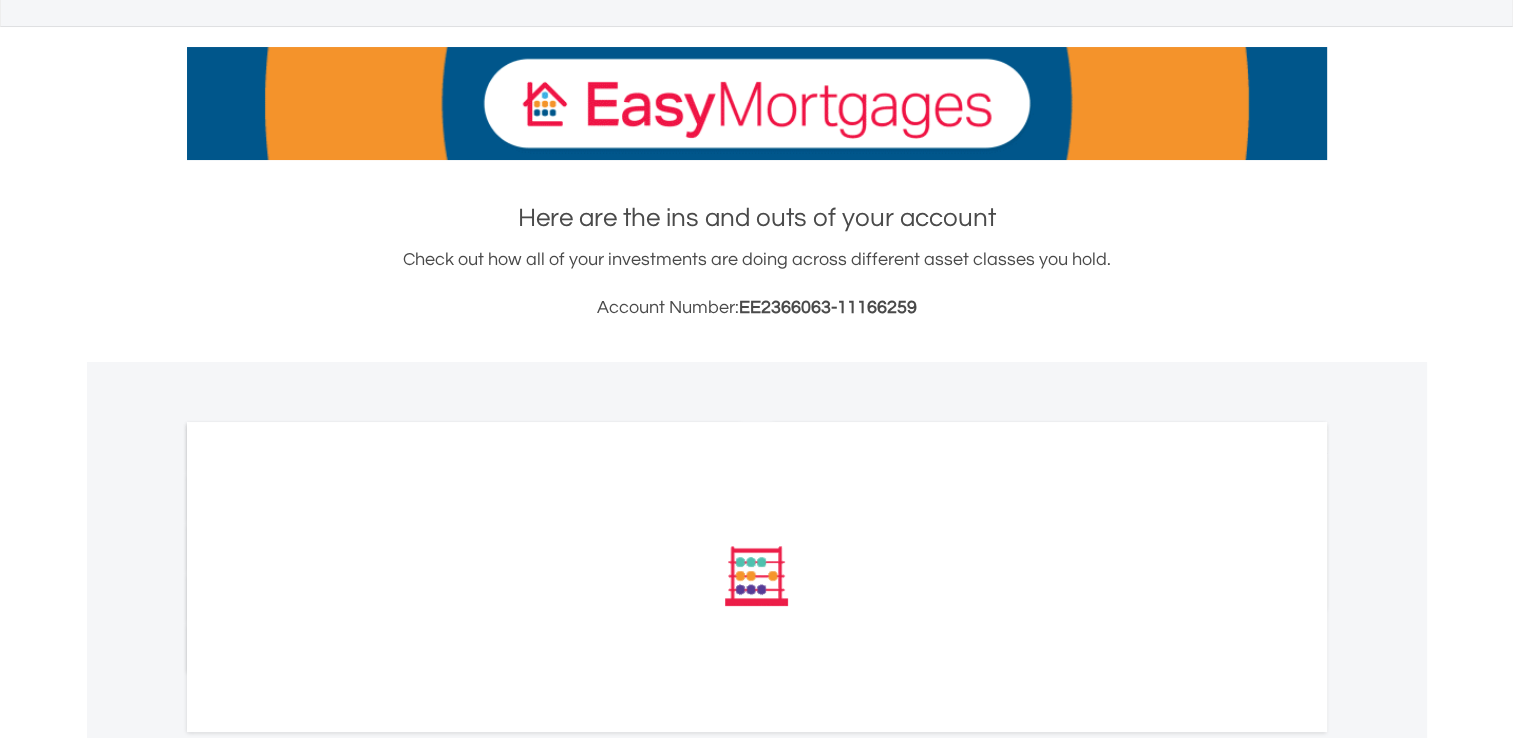 scroll, scrollTop: 400, scrollLeft: 0, axis: vertical 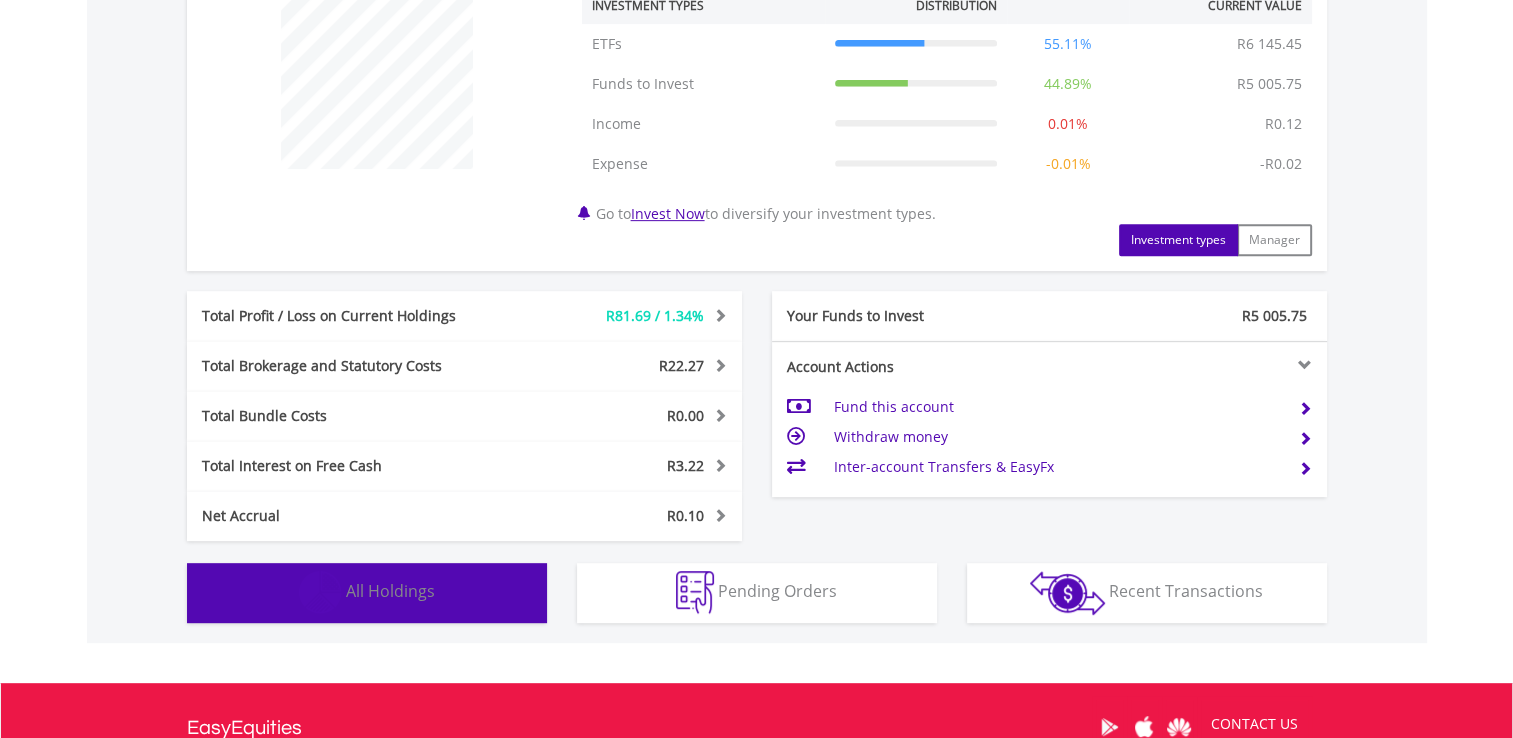 click on "All Holdings" at bounding box center (390, 591) 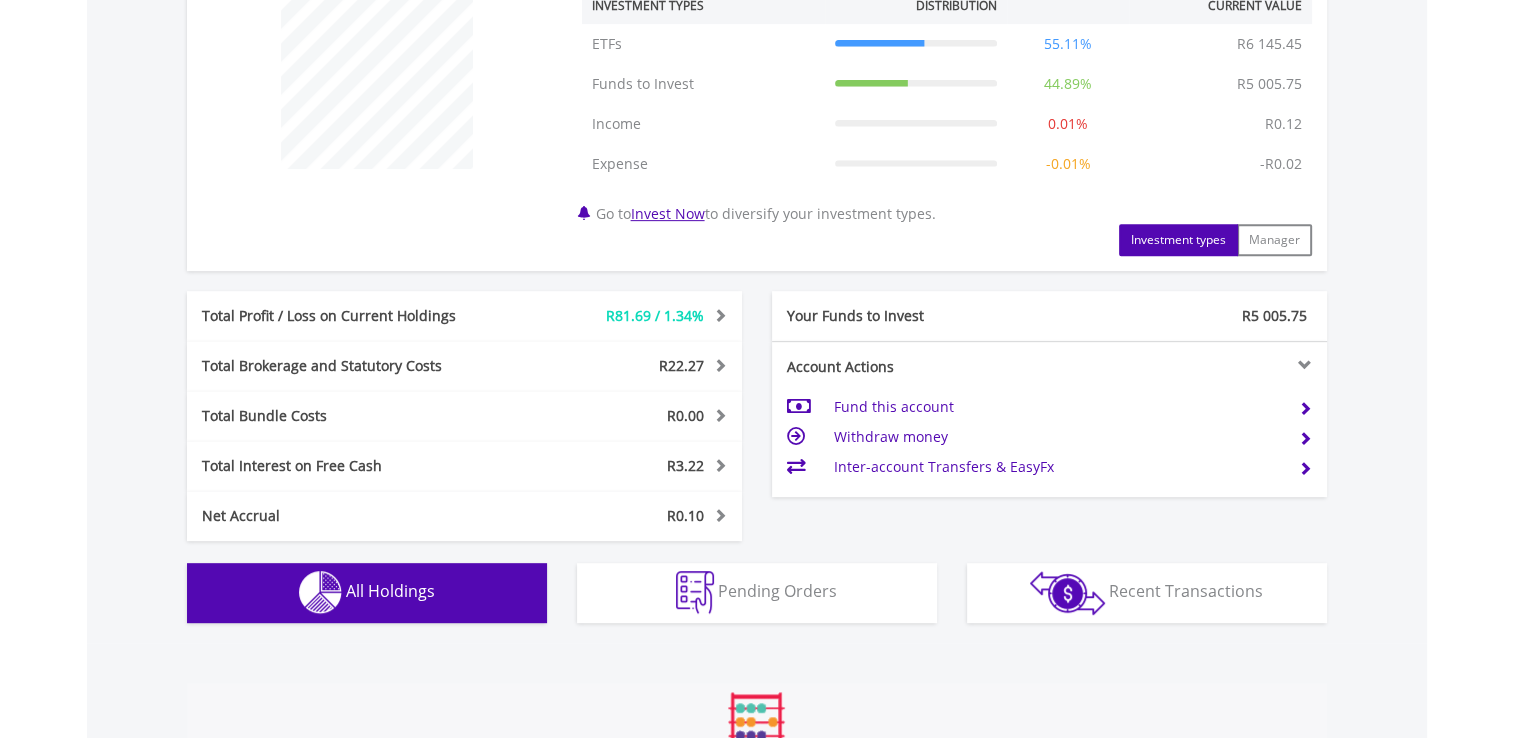 scroll, scrollTop: 1313, scrollLeft: 0, axis: vertical 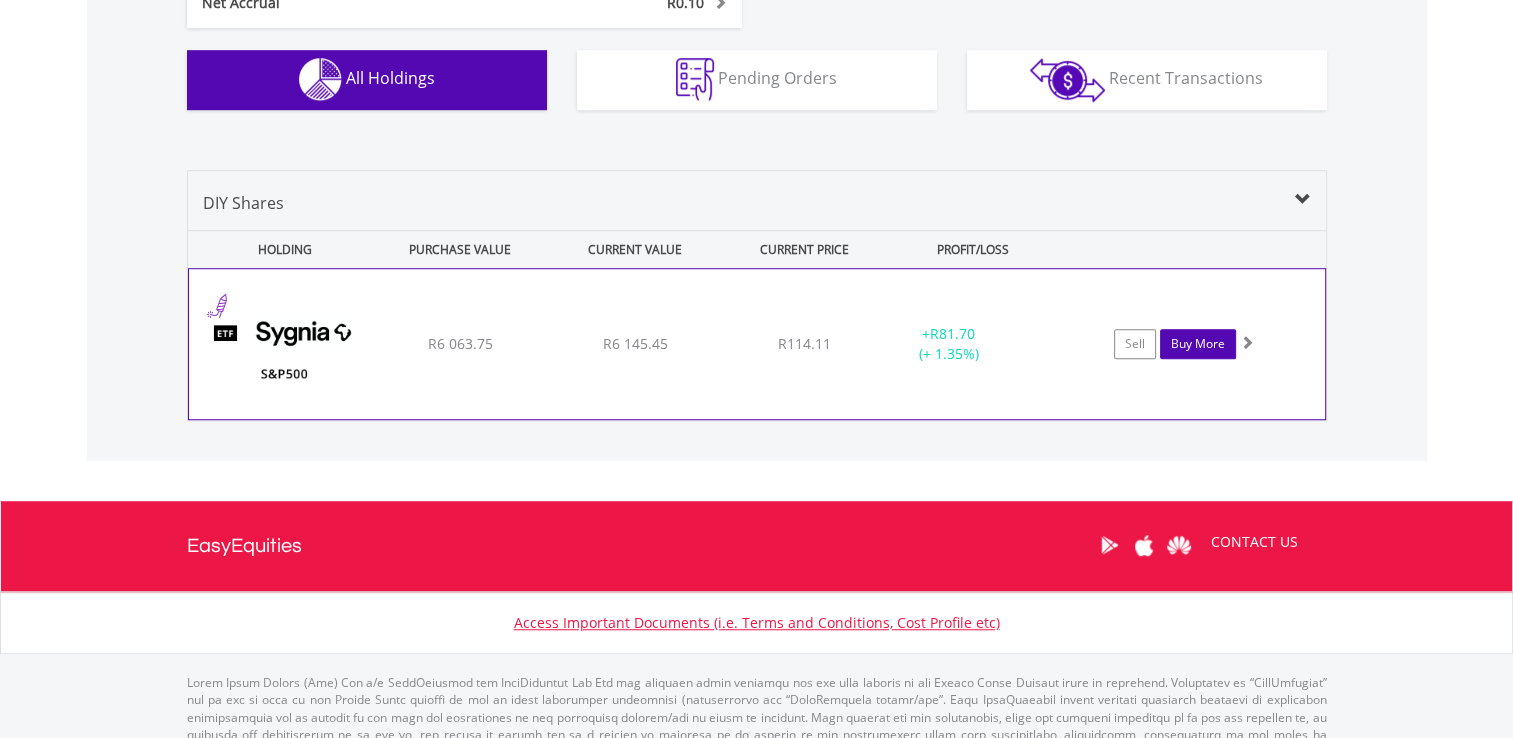 click on "Buy More" at bounding box center (1198, 344) 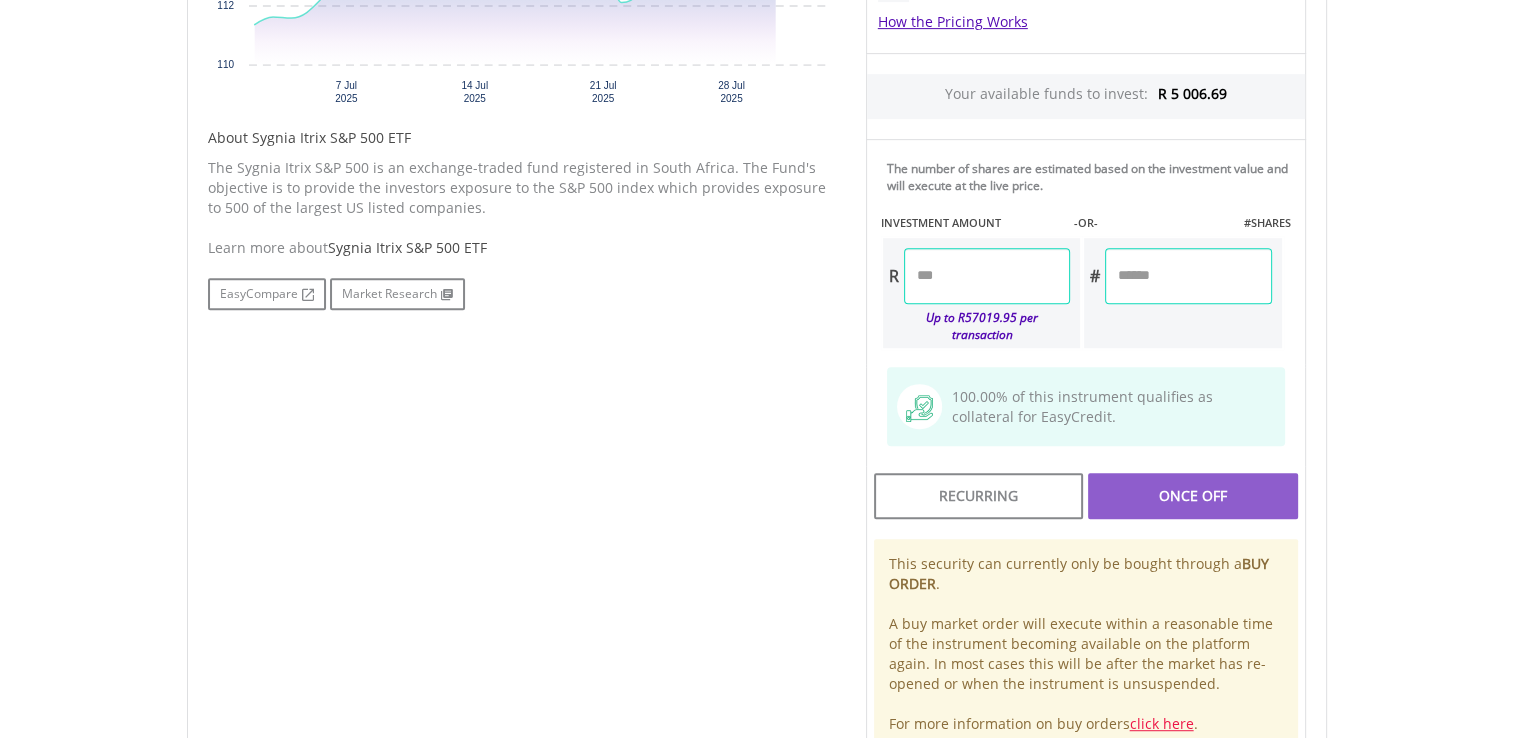 scroll, scrollTop: 900, scrollLeft: 0, axis: vertical 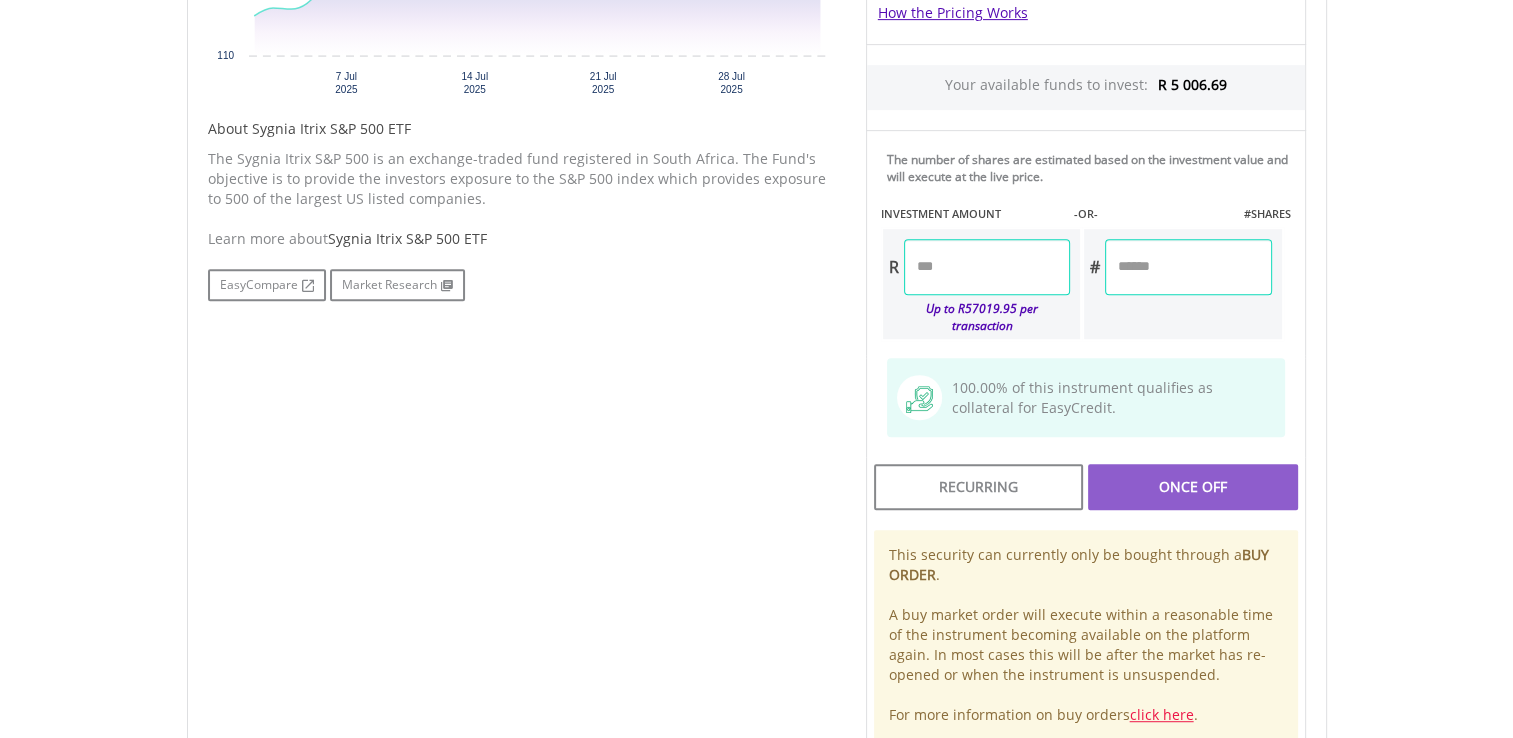 click at bounding box center [987, 267] 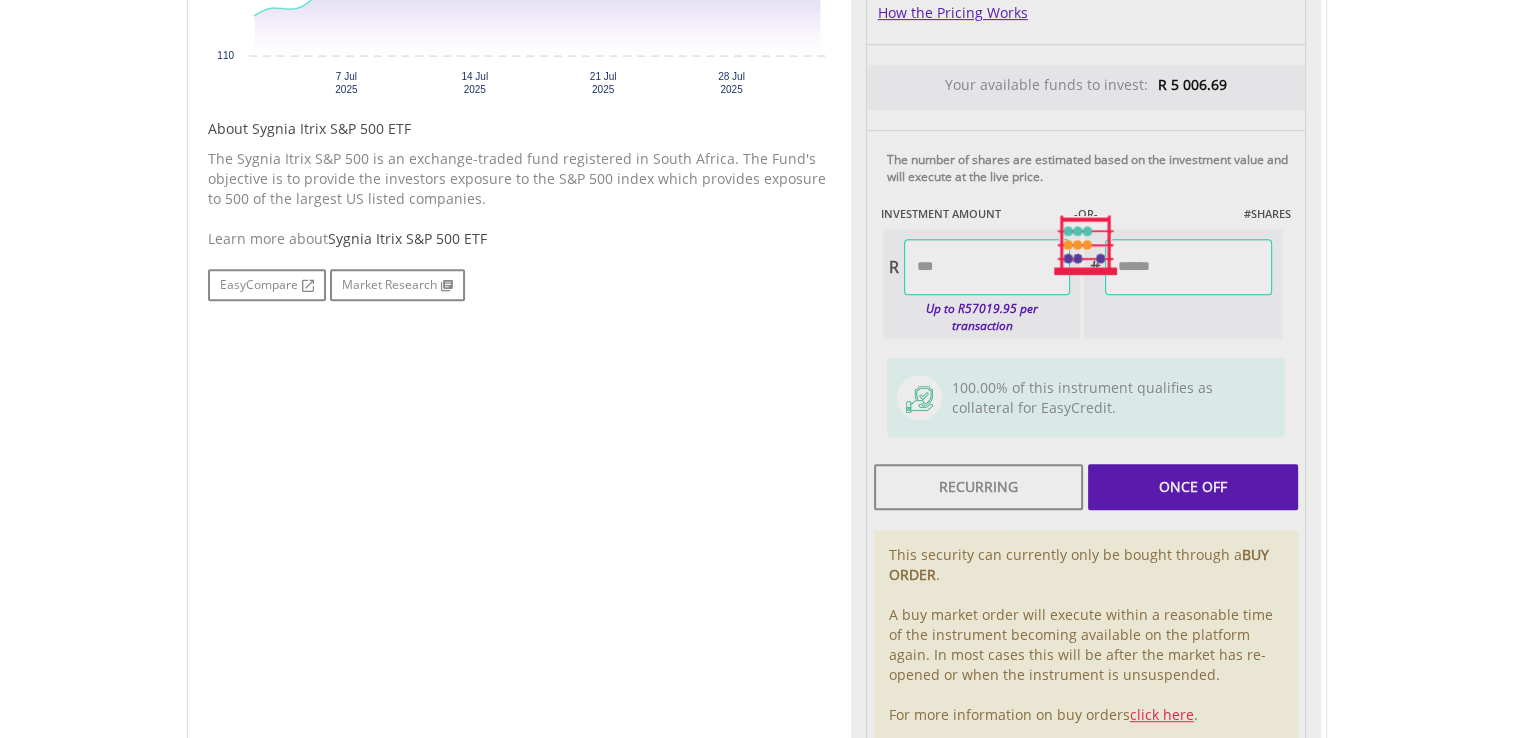 click on "Last Updated Price:
15-min. Delay*
Price Update Cost:
0
Credits
Market Closed
SELLING AT (BID)
BUYING AT                     (ASK)
LAST PRICE
R 113.72
R 117.00
R 114.11
0" at bounding box center (1086, 245) 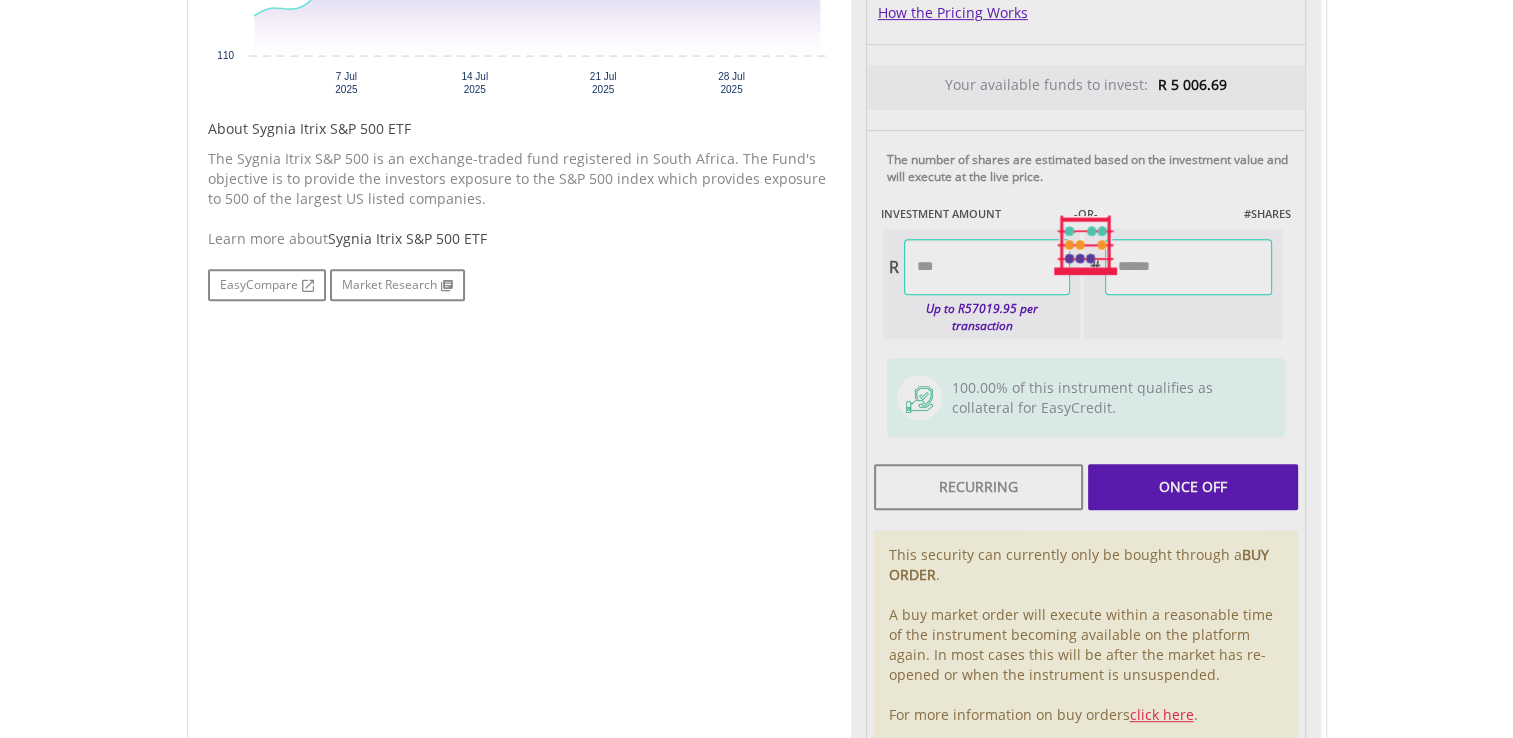 type on "*******" 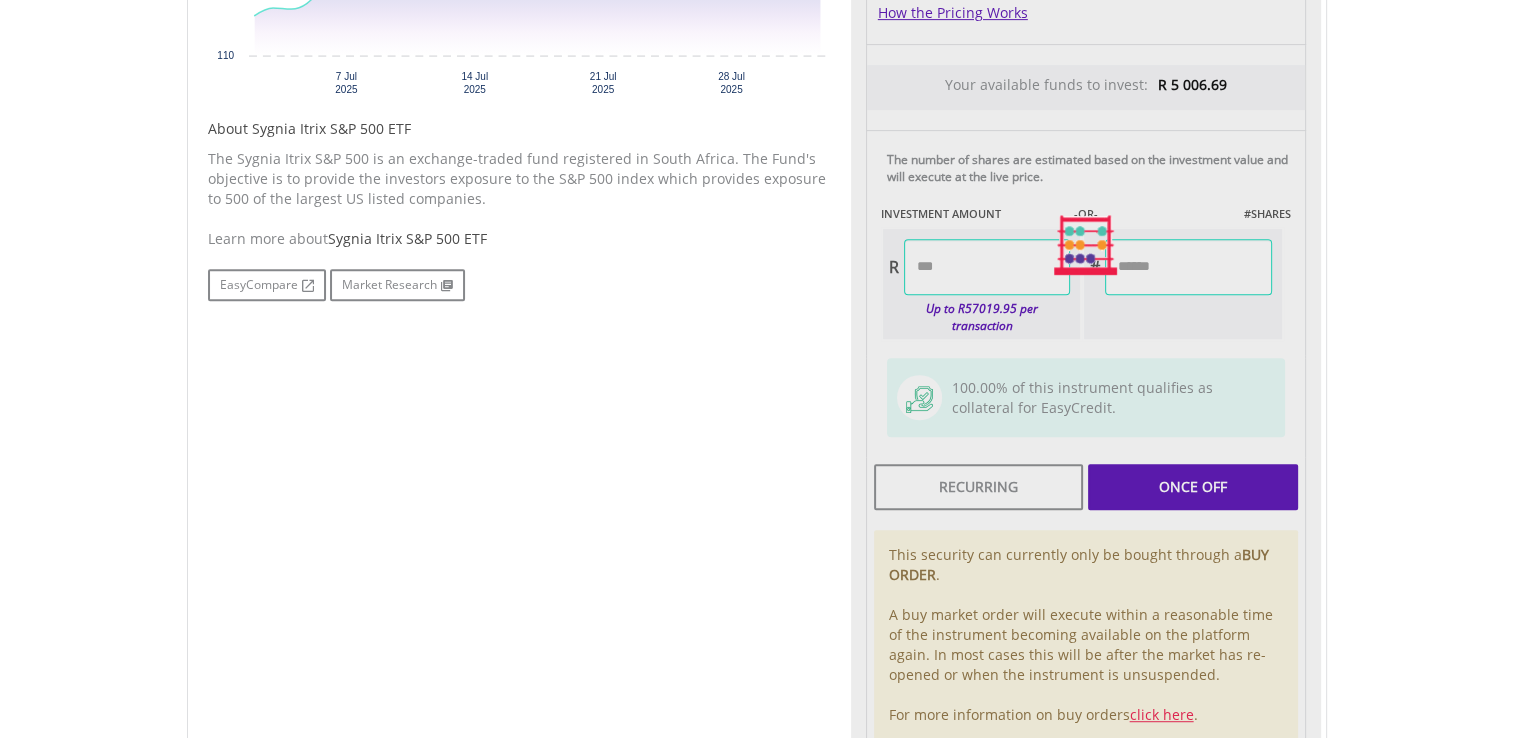 type on "******" 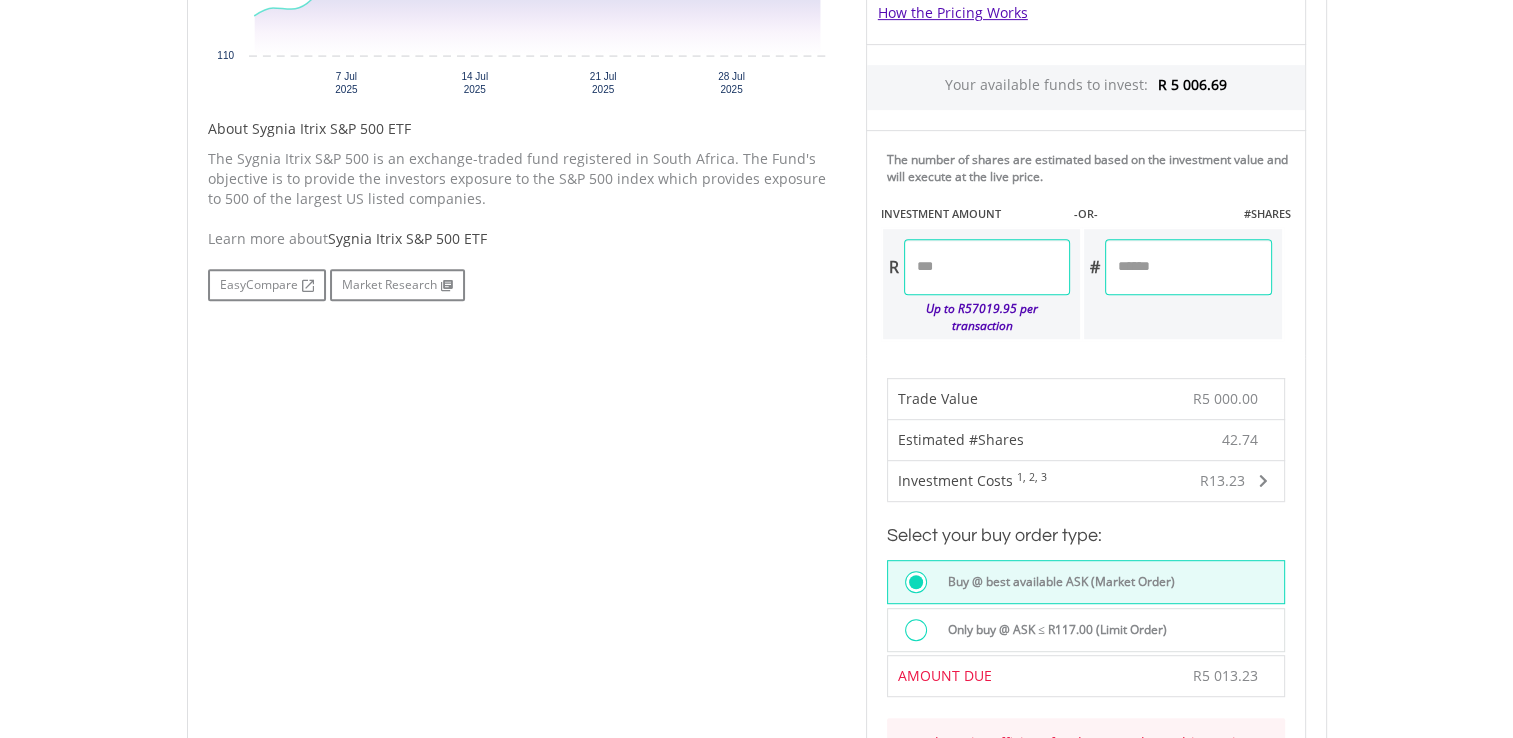 click on "*******" at bounding box center (987, 267) 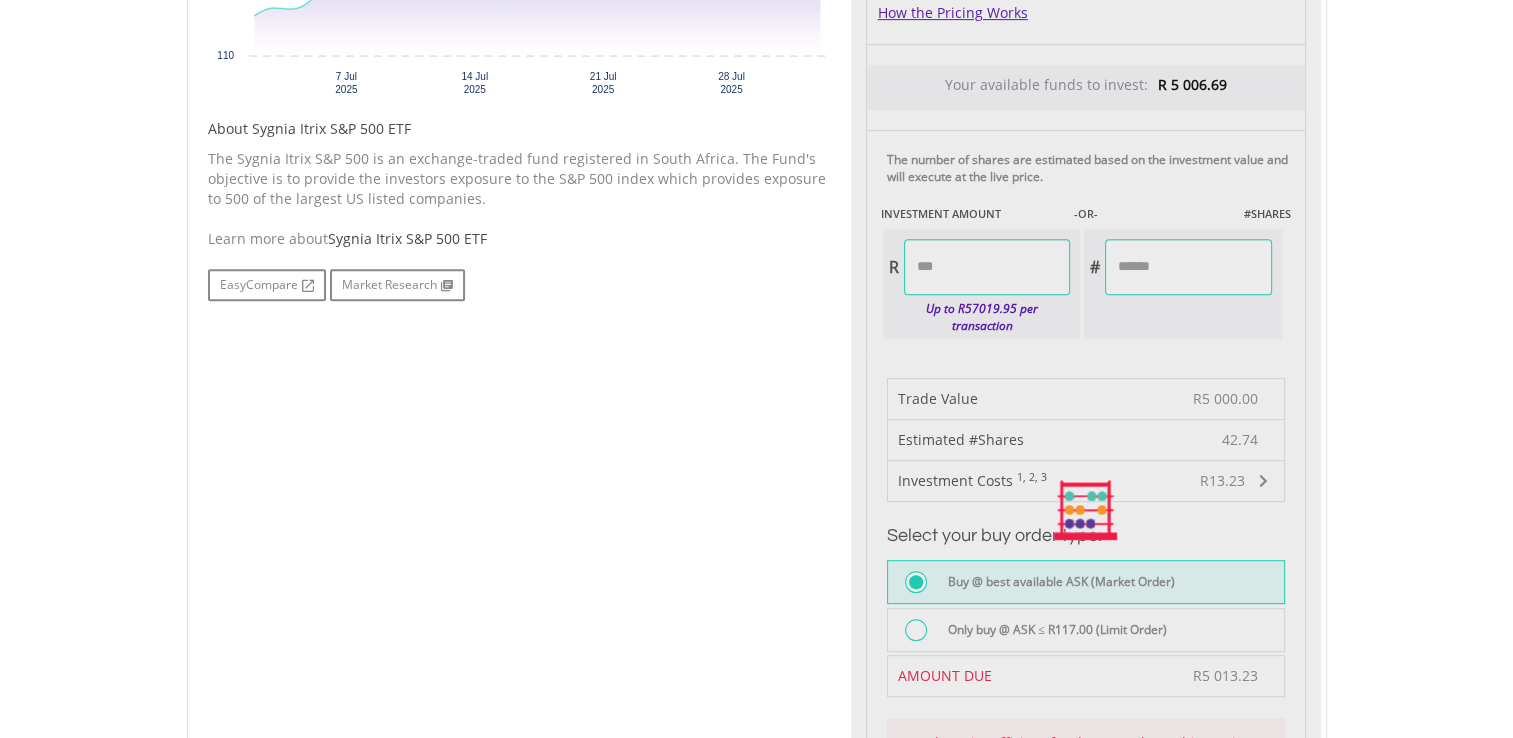 click on "Last Updated Price:
15-min. Delay*
Price Update Cost:
0
Credits
Market Closed
SELLING AT (BID)
BUYING AT                     (ASK)
LAST PRICE
R 113.72
R 117.00
R 114.11
0" at bounding box center [1086, 510] 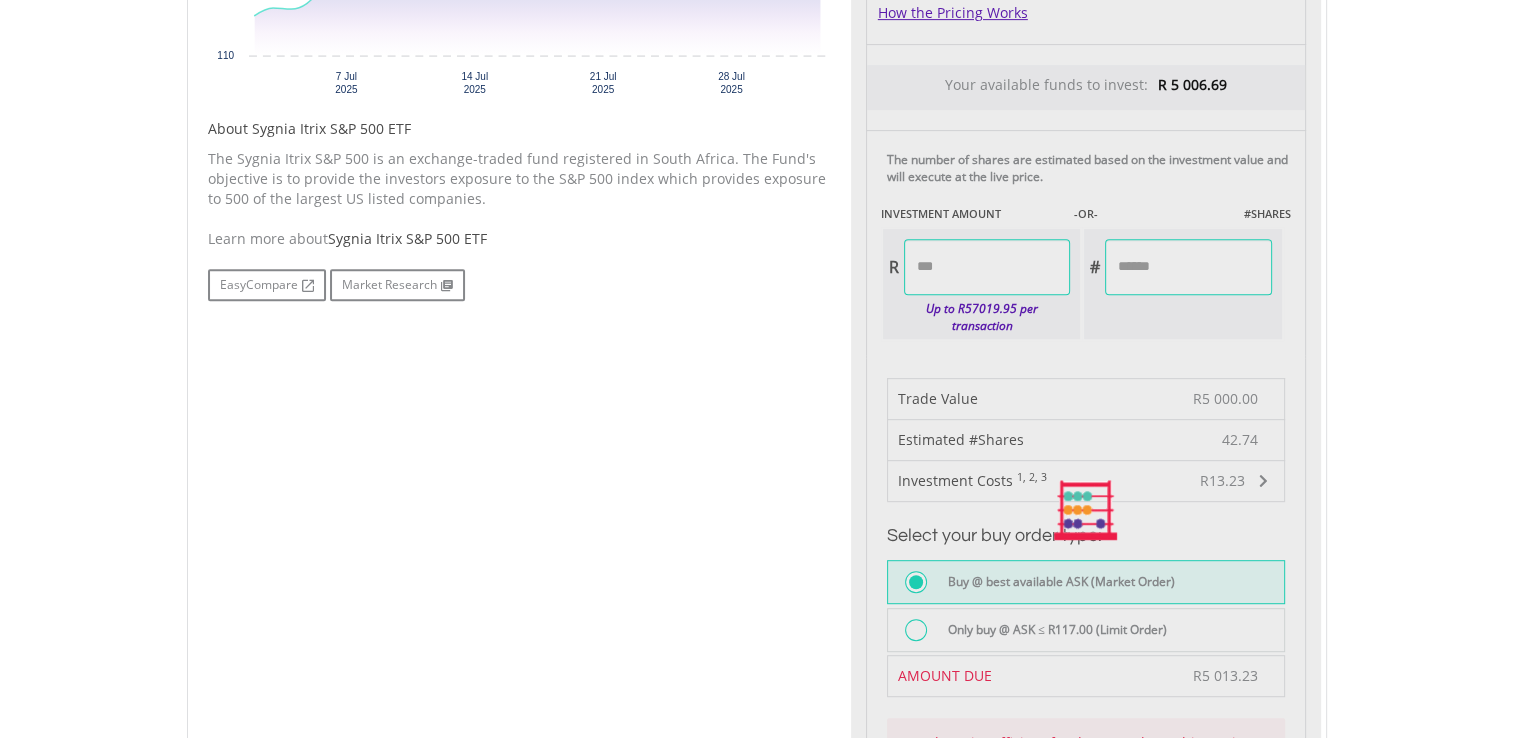 type on "*******" 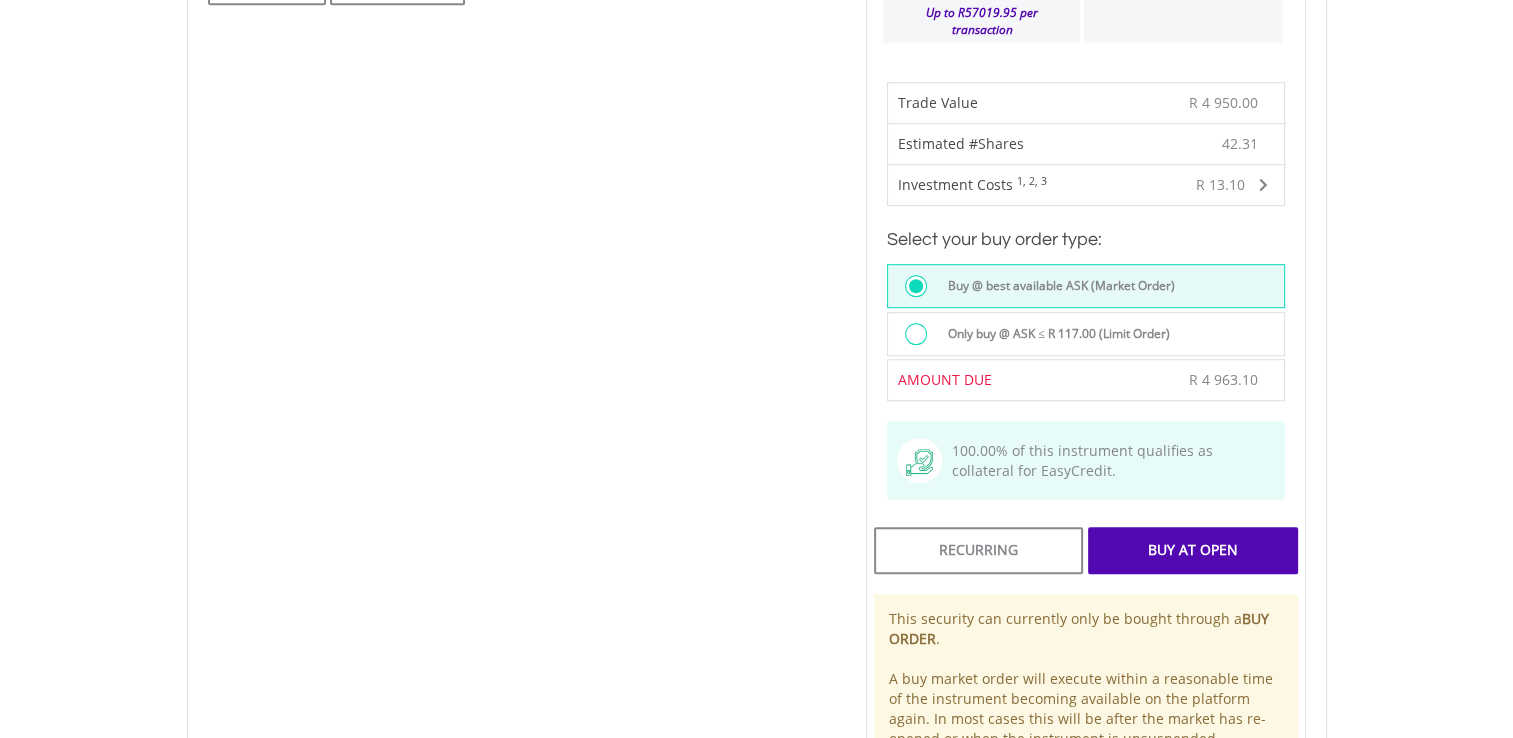 scroll, scrollTop: 1200, scrollLeft: 0, axis: vertical 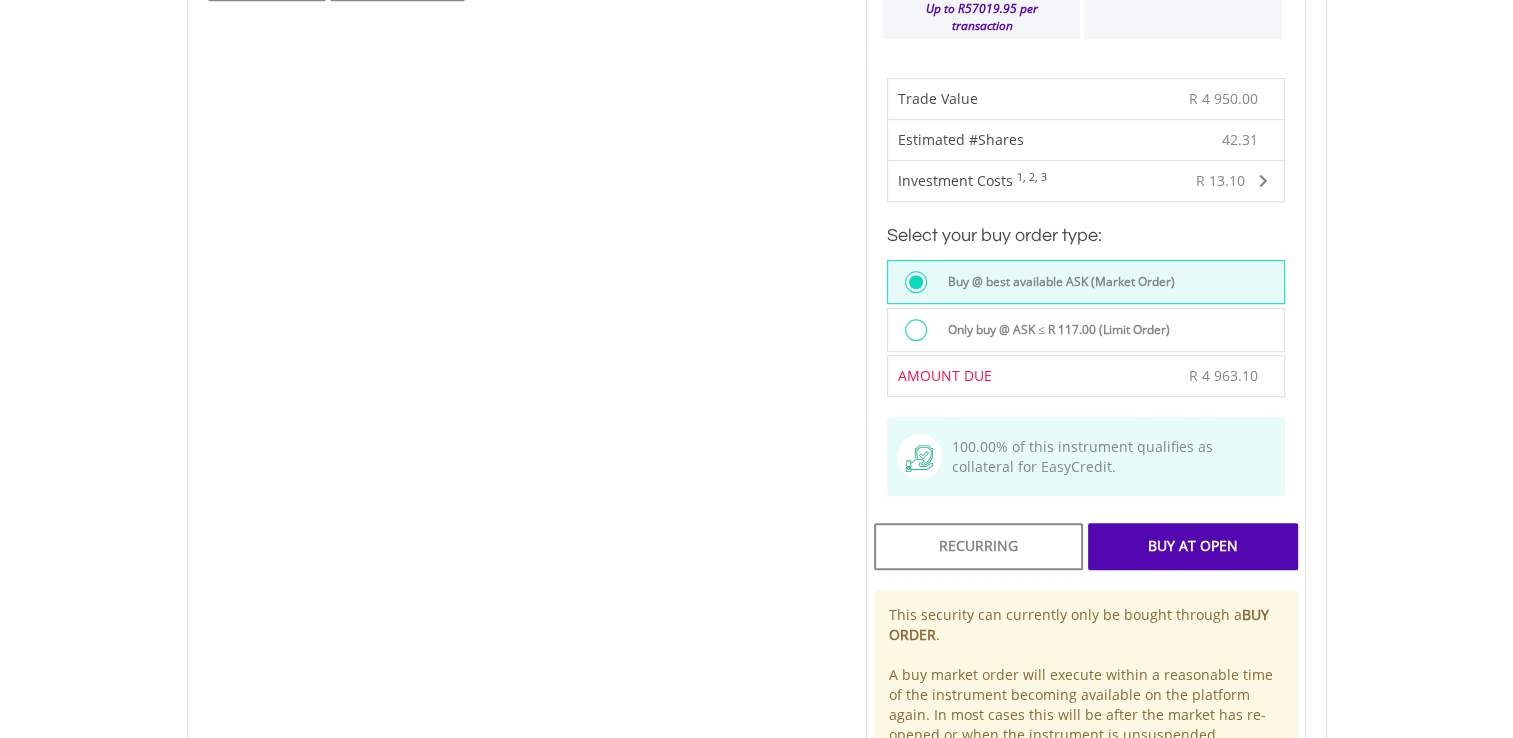 click on "Buy At Open" at bounding box center (1192, 546) 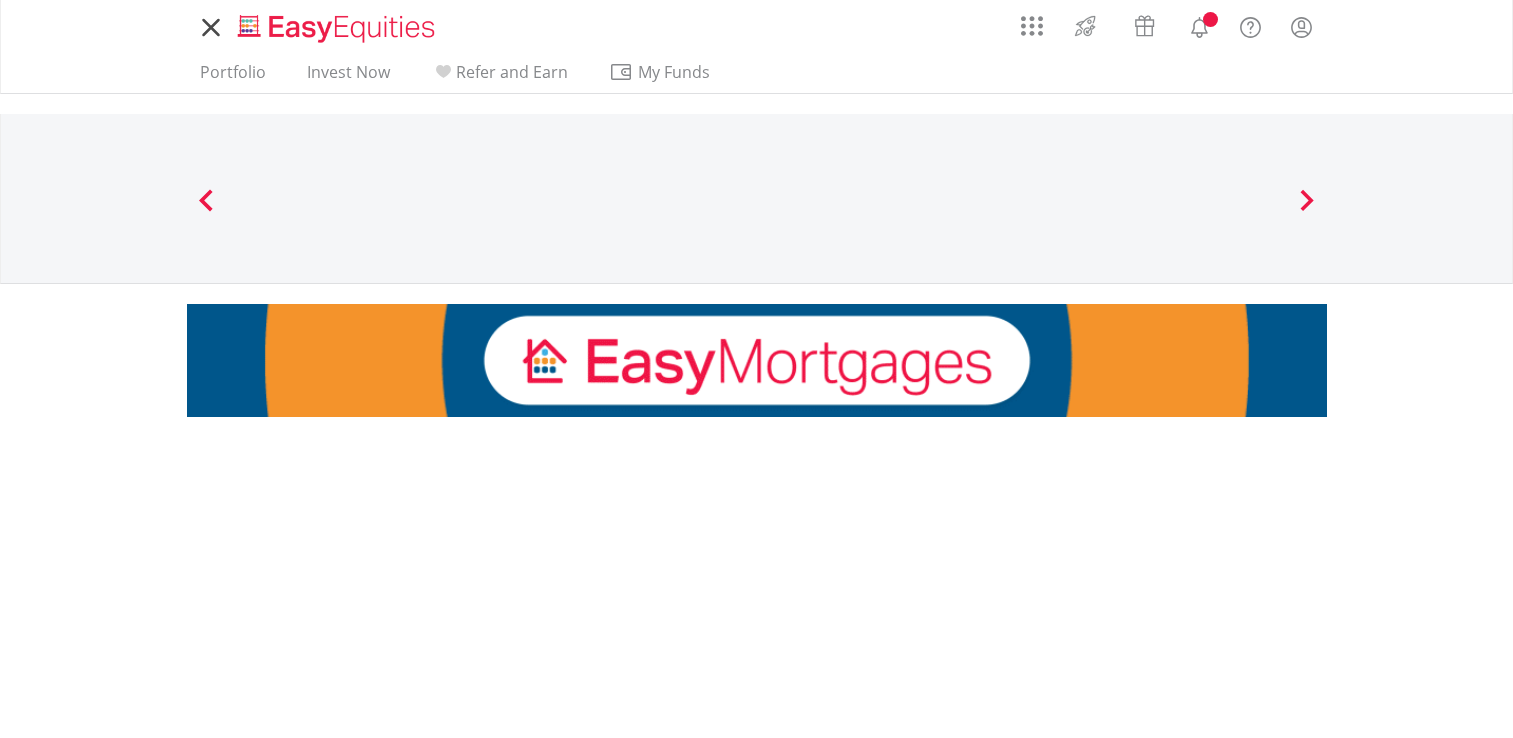scroll, scrollTop: 0, scrollLeft: 0, axis: both 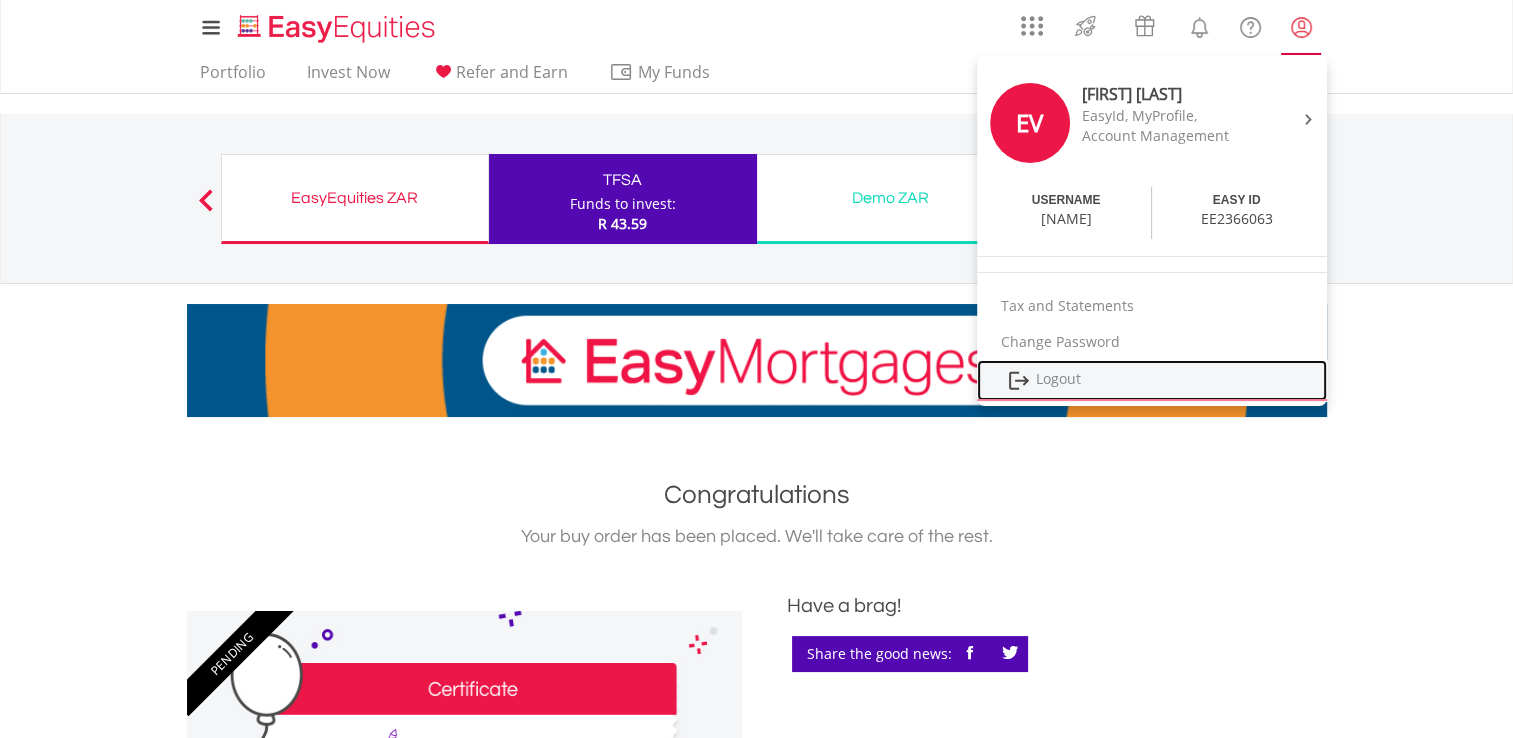 click on "Logout" at bounding box center [1152, 380] 